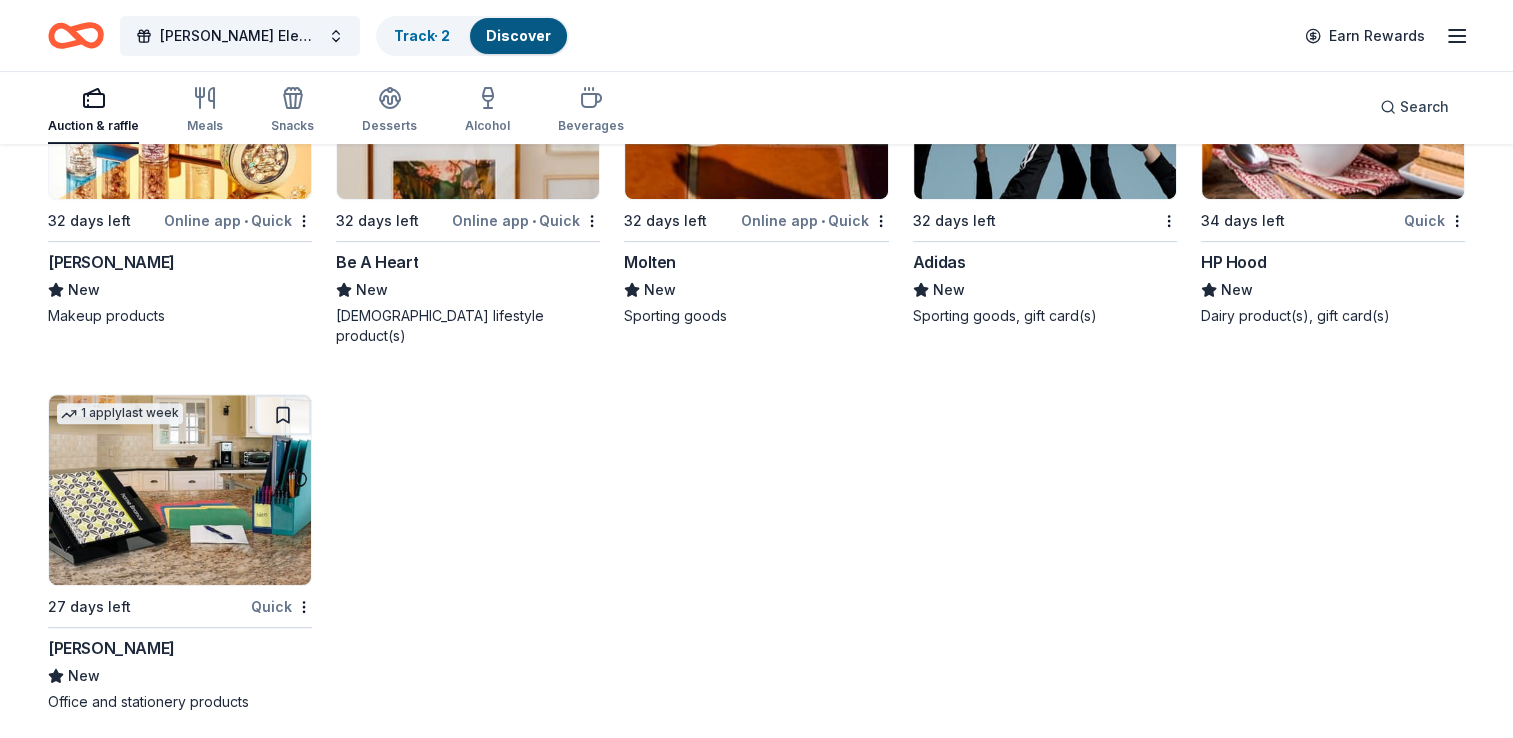 scroll, scrollTop: 23466, scrollLeft: 0, axis: vertical 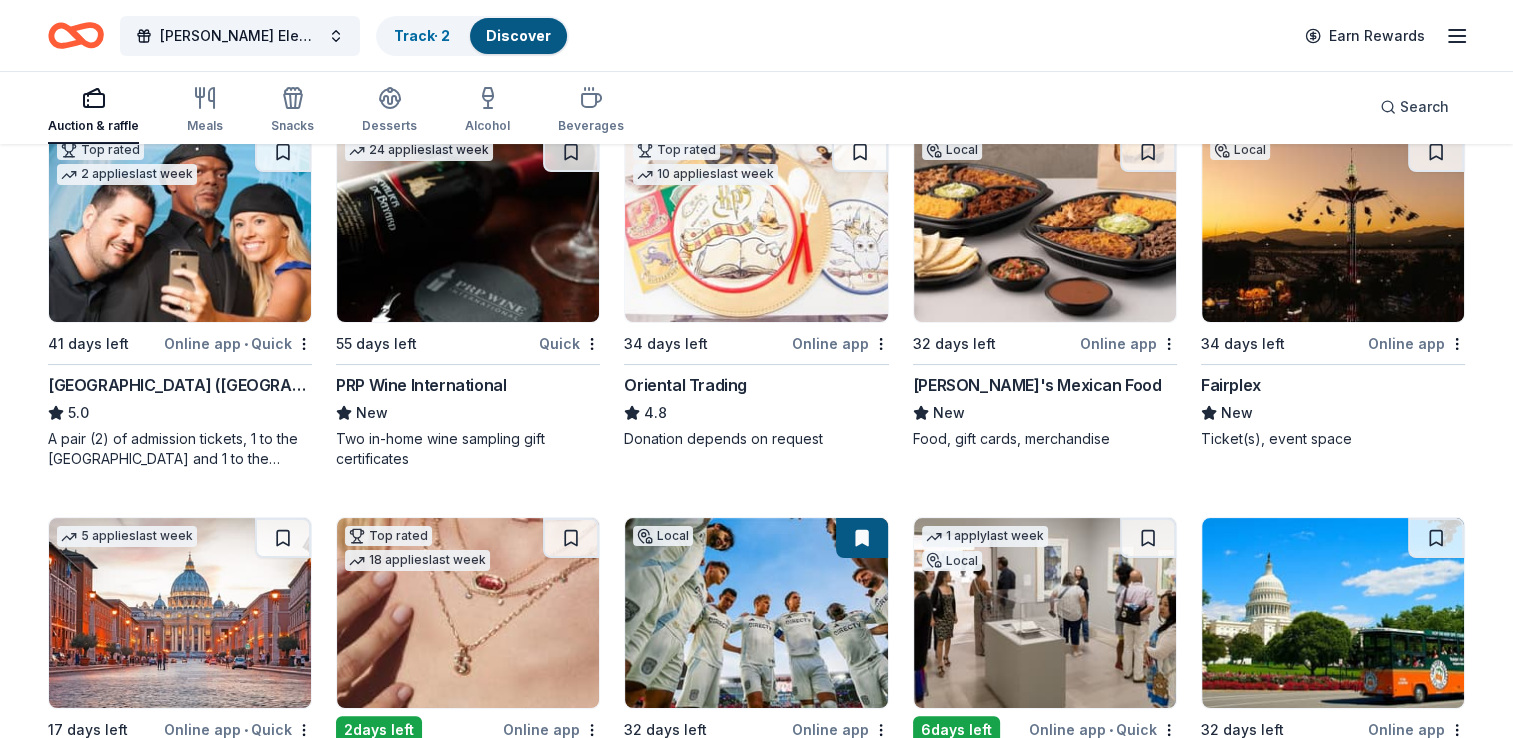 click on "PRP Wine International" at bounding box center (421, 385) 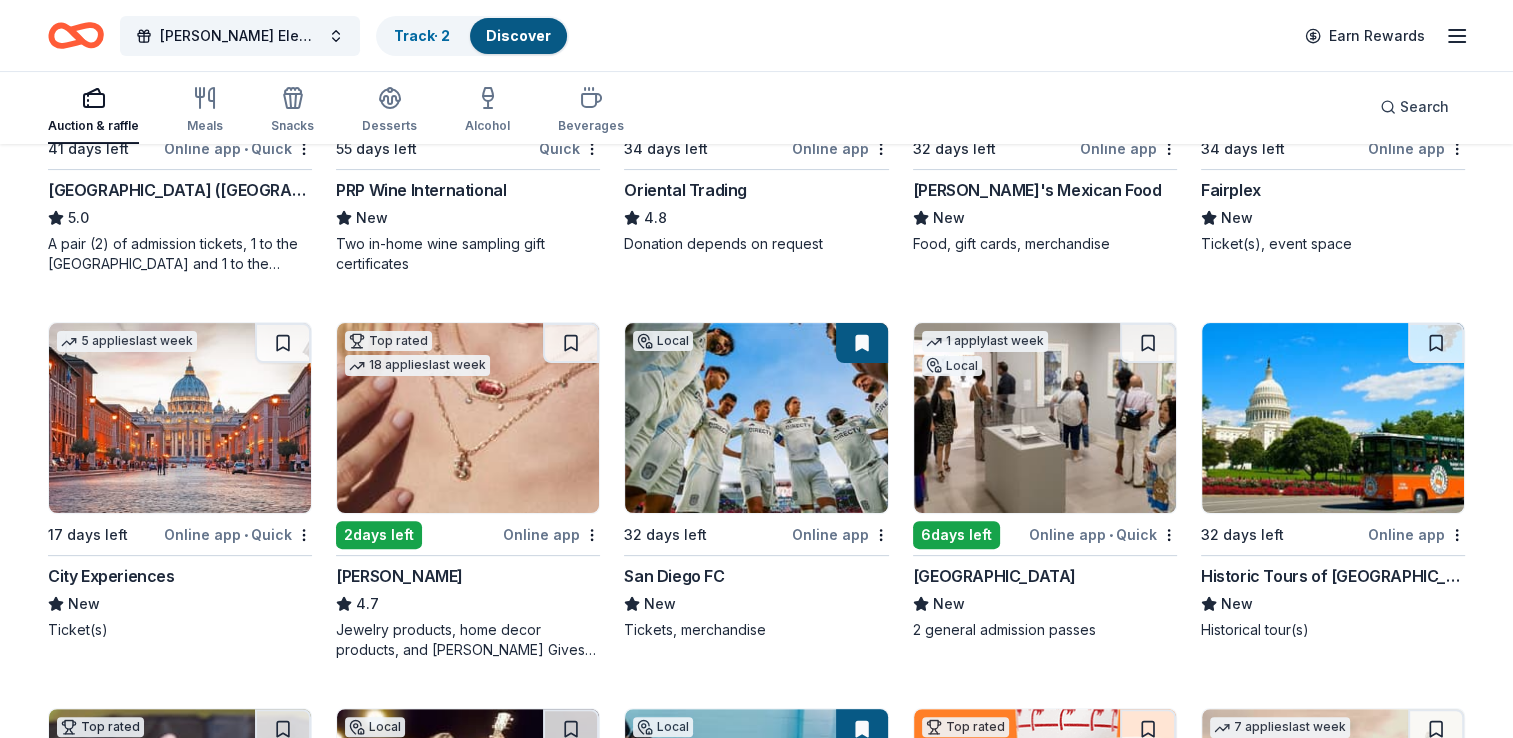 scroll, scrollTop: 437, scrollLeft: 0, axis: vertical 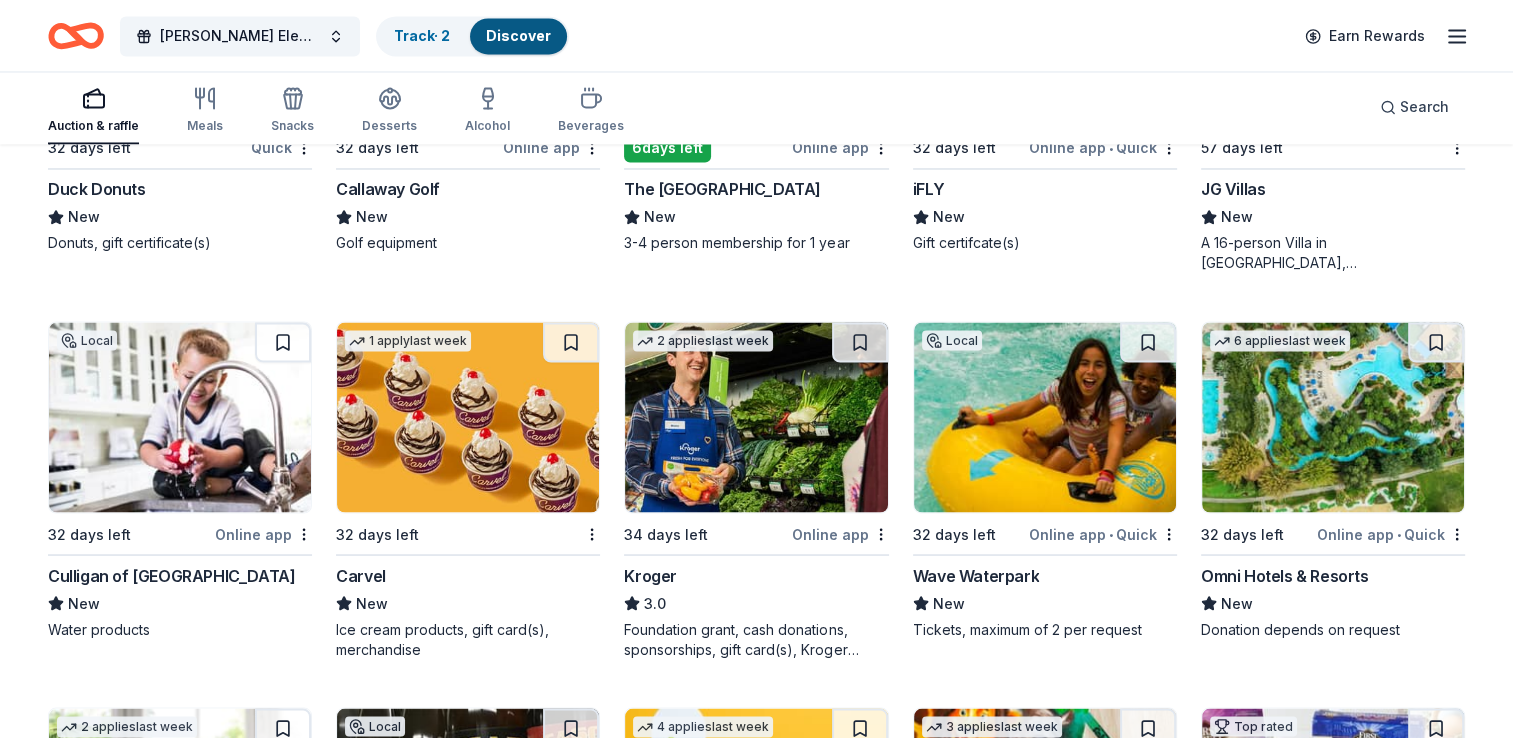 click on "Kroger" at bounding box center (650, 575) 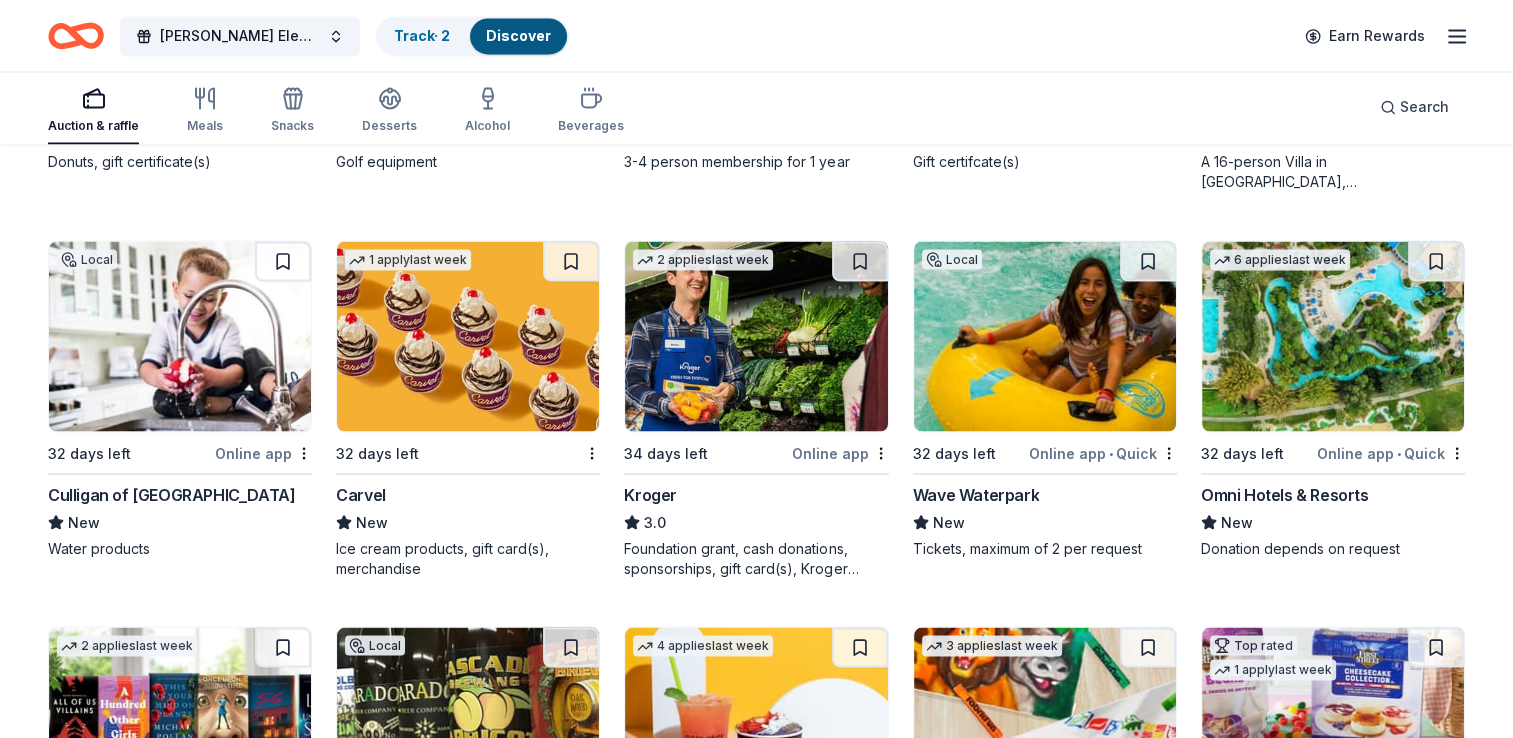 scroll, scrollTop: 11161, scrollLeft: 0, axis: vertical 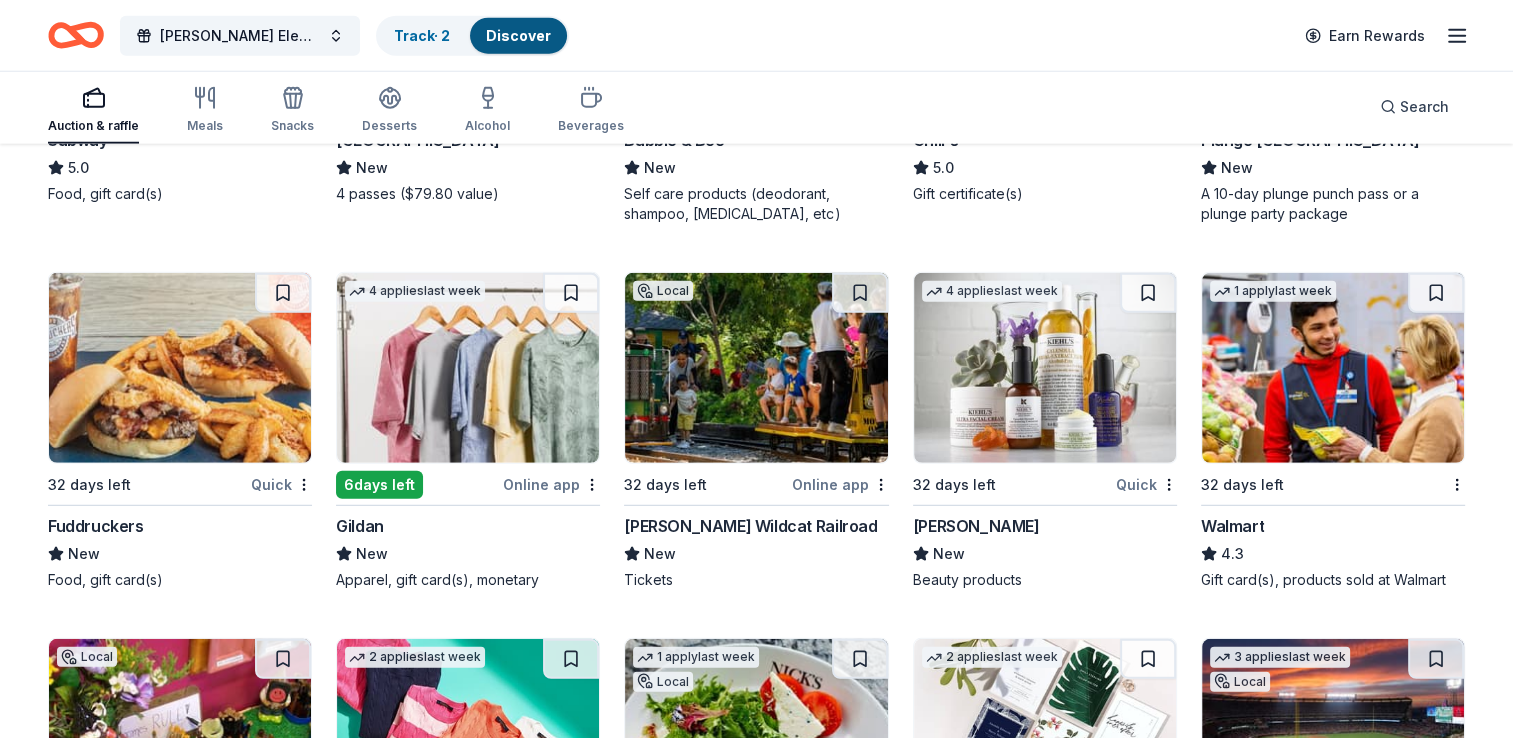 click on "Gildan" at bounding box center [360, 526] 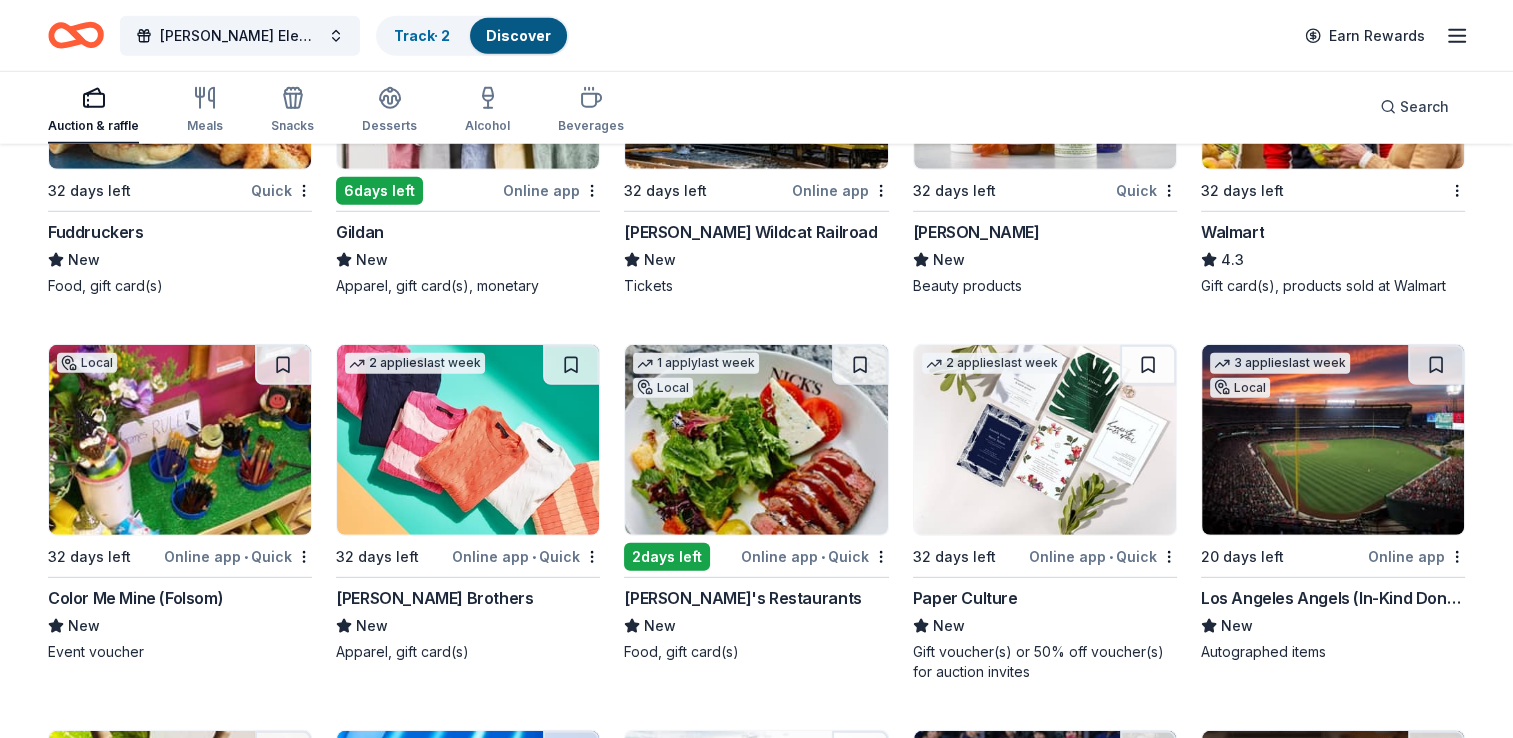 scroll, scrollTop: 13334, scrollLeft: 0, axis: vertical 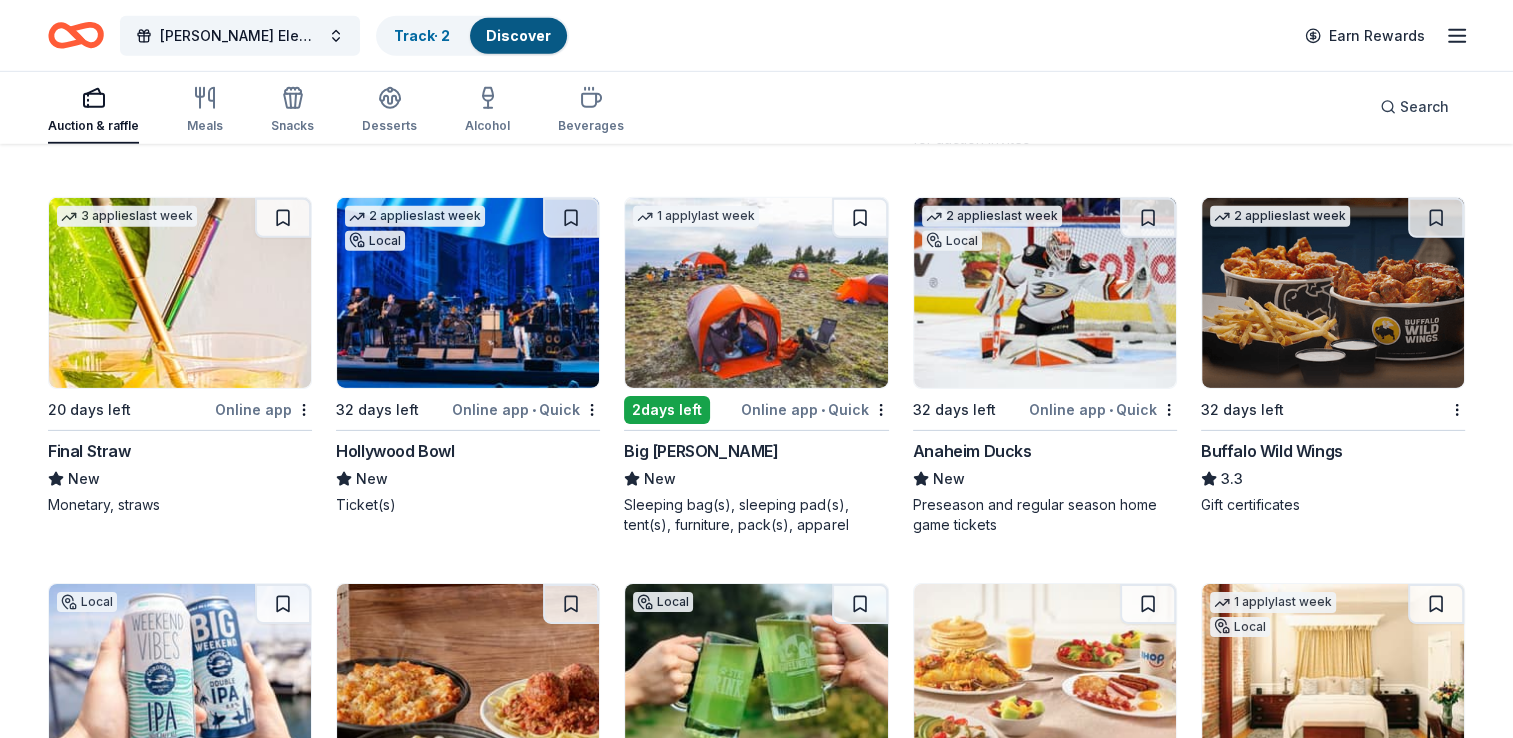 click on "Final Straw" at bounding box center (89, 451) 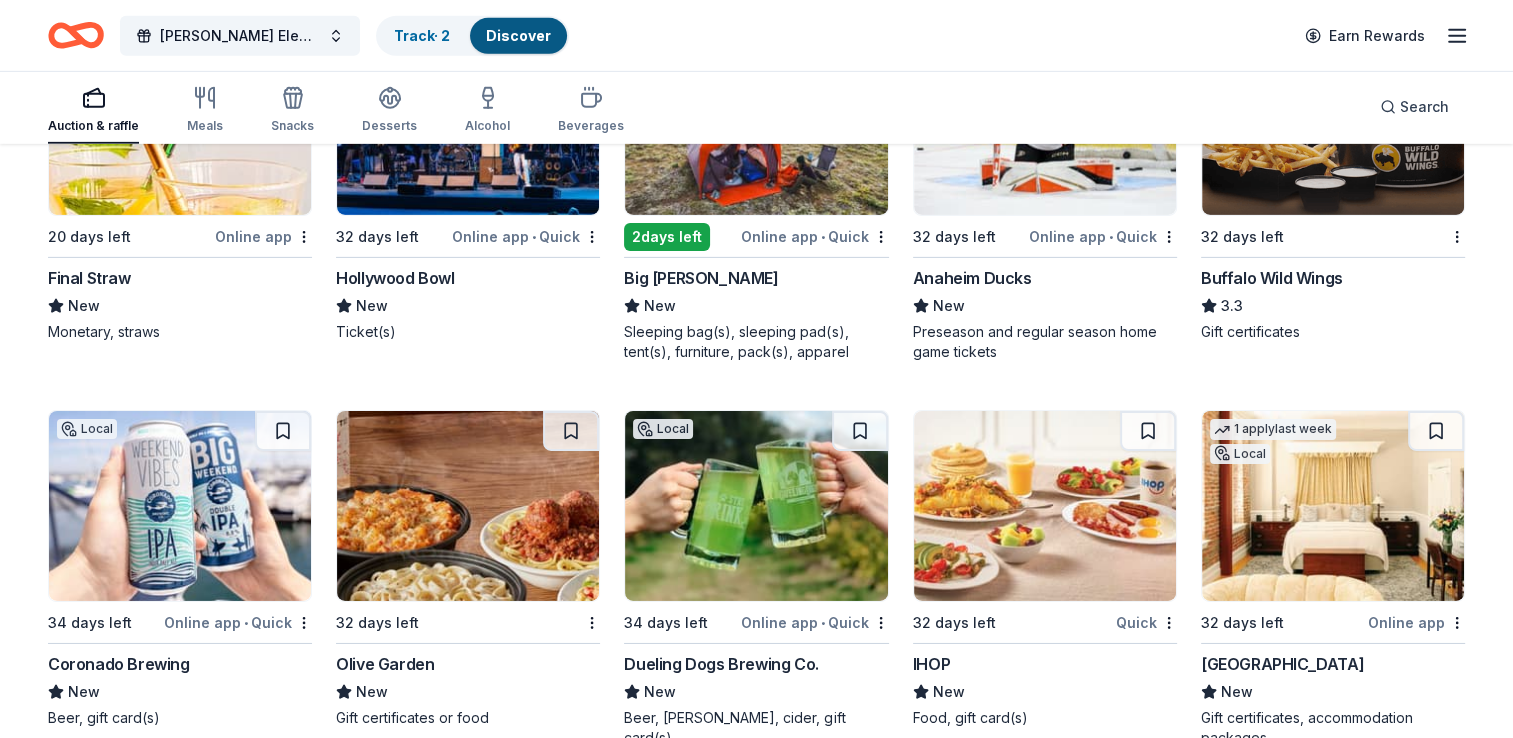scroll, scrollTop: 14092, scrollLeft: 0, axis: vertical 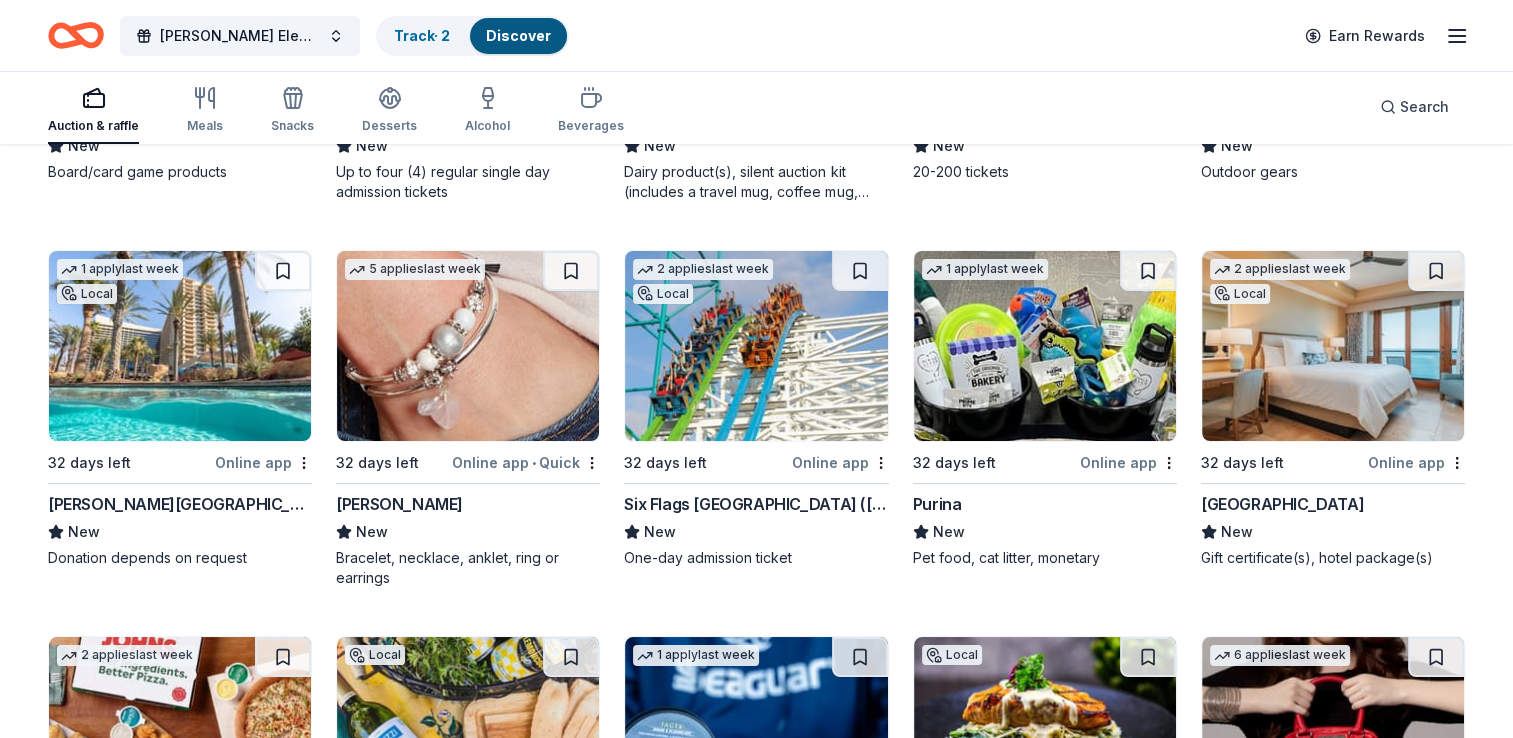 click on "Harrah's Resort" at bounding box center [180, 504] 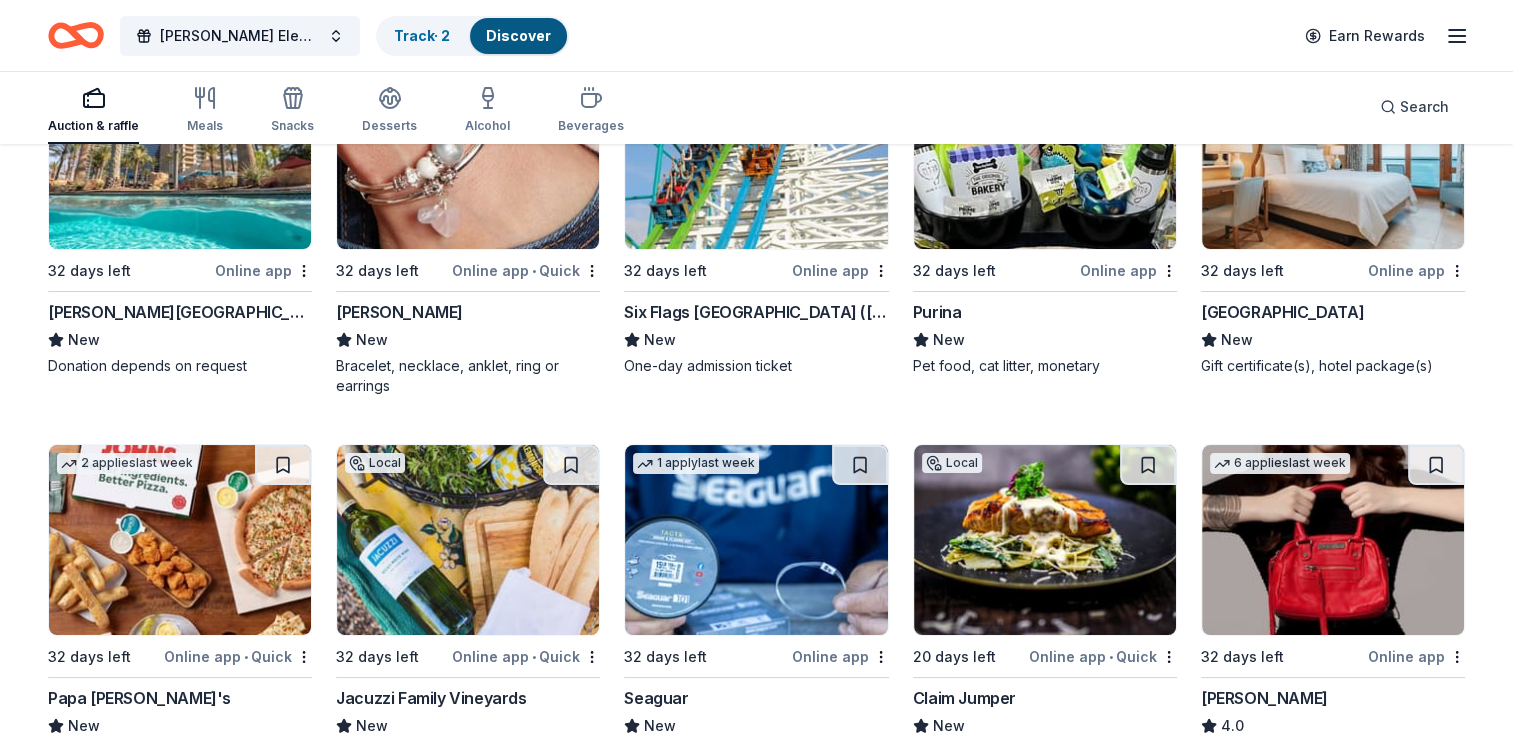 scroll, scrollTop: 15132, scrollLeft: 0, axis: vertical 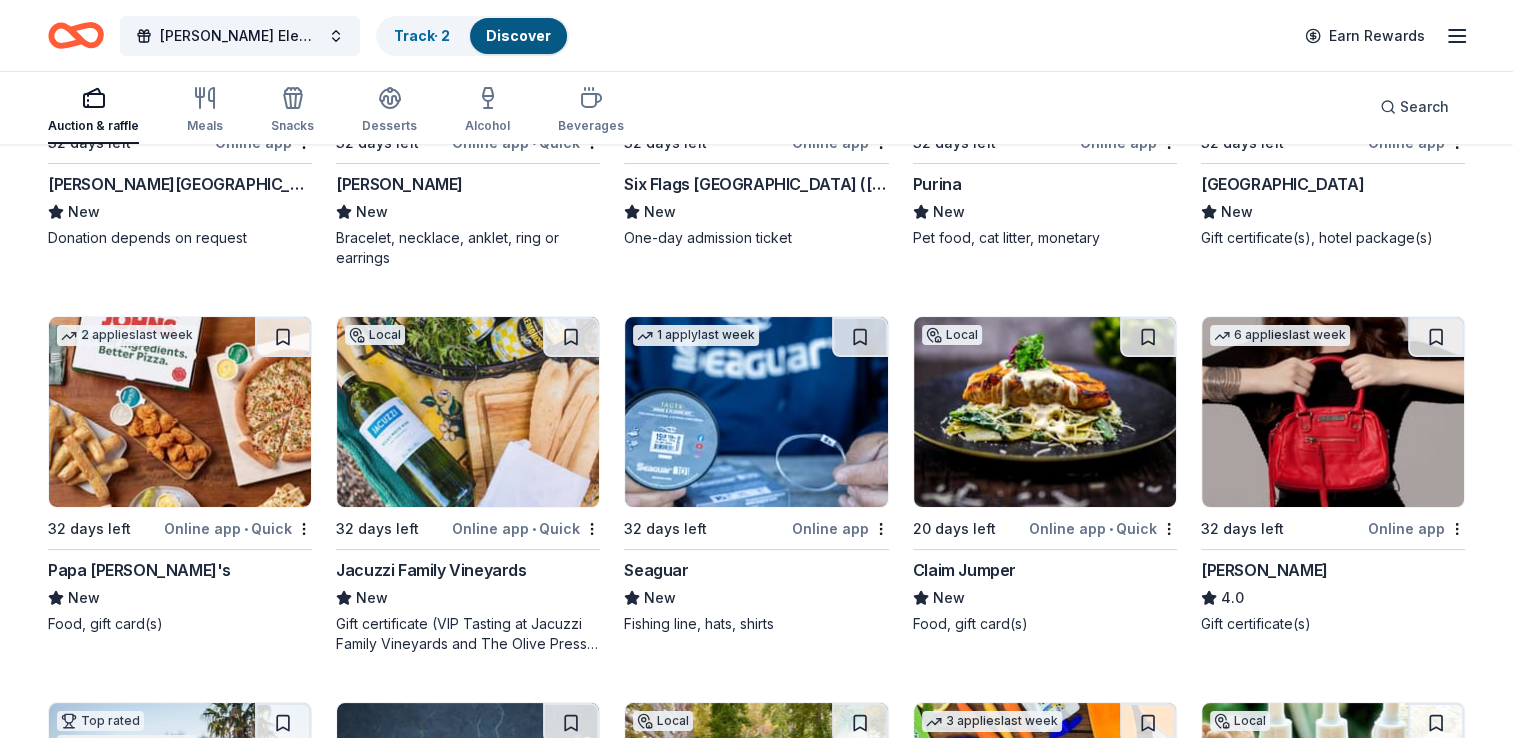 click on "Seaguar" at bounding box center [656, 570] 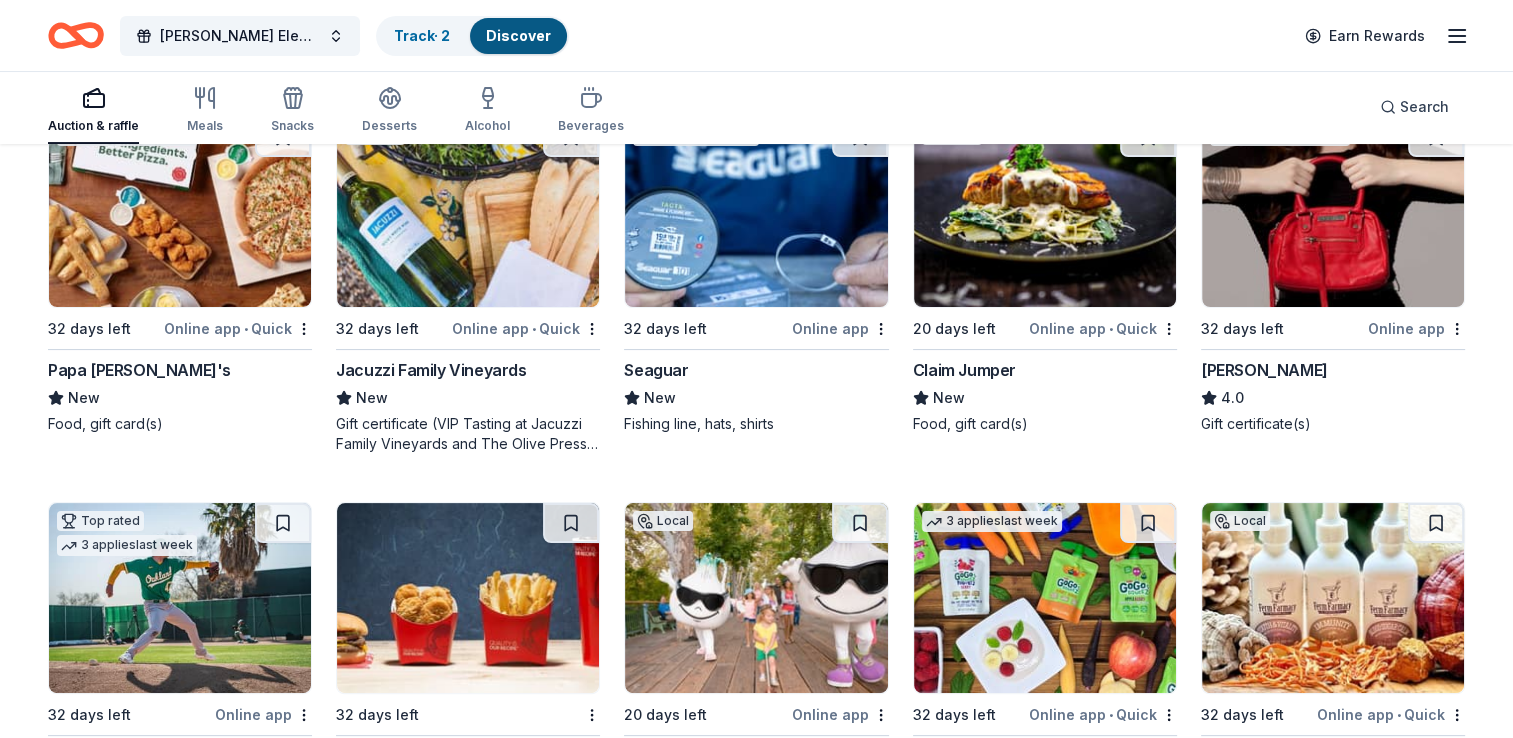 scroll, scrollTop: 15505, scrollLeft: 0, axis: vertical 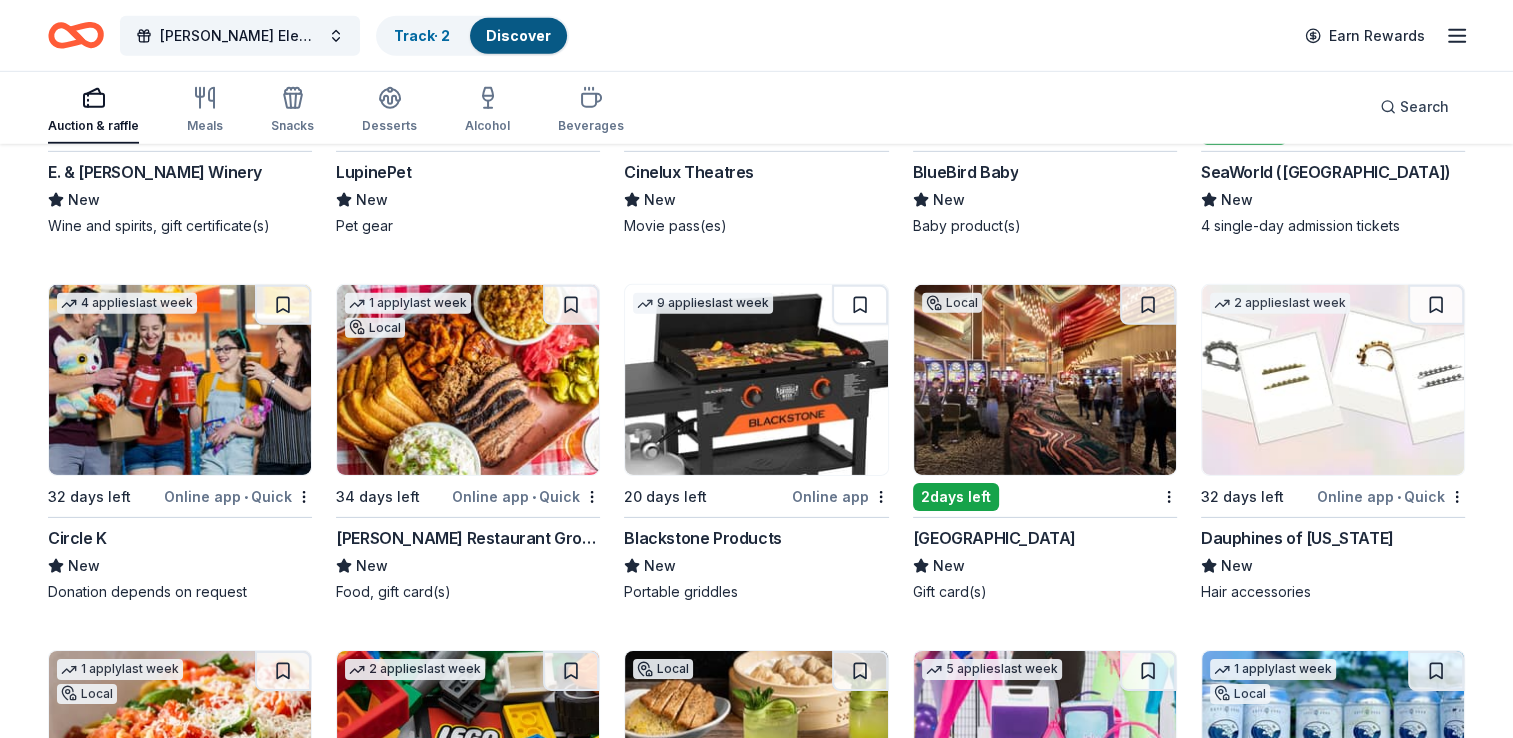 click on "Blackstone Products" at bounding box center [702, 538] 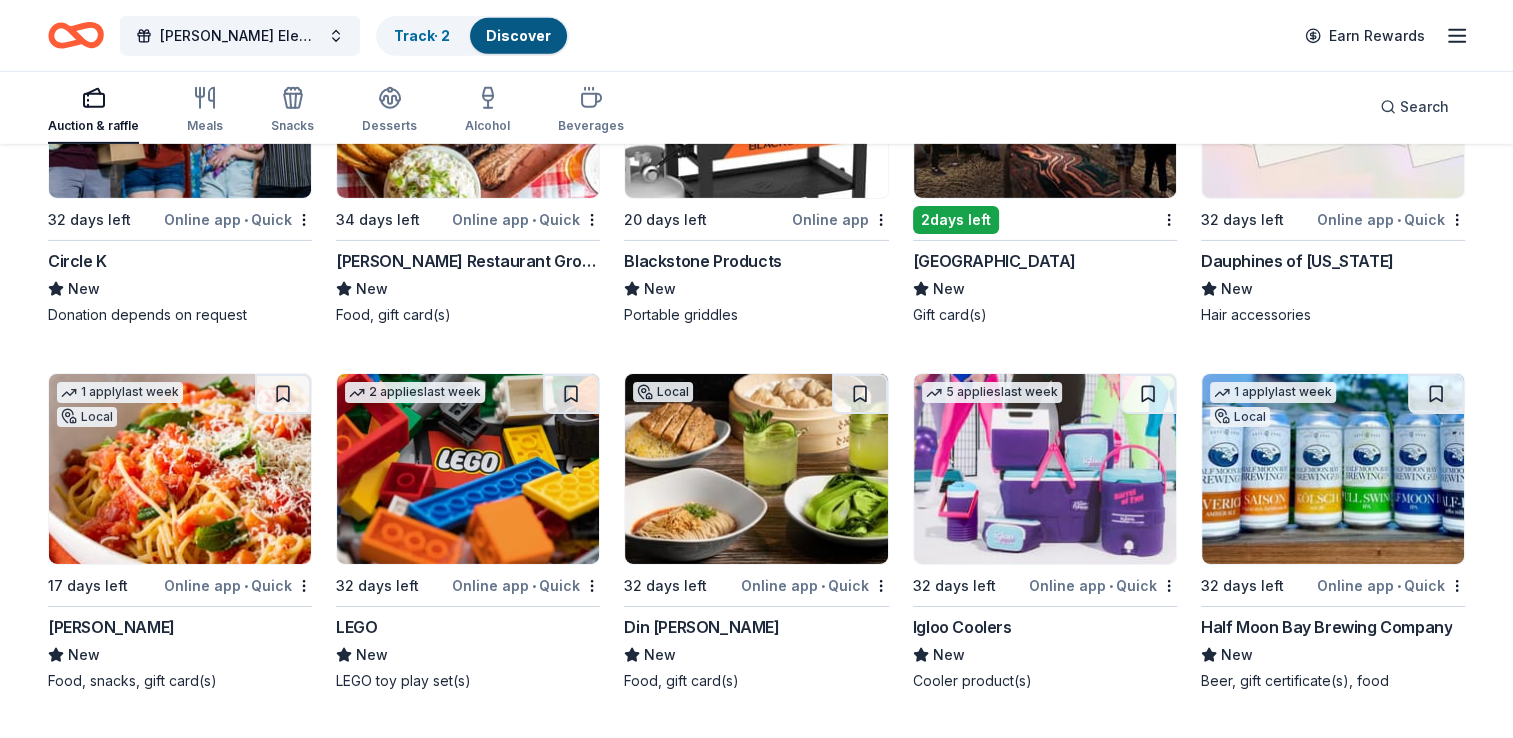 scroll, scrollTop: 21620, scrollLeft: 0, axis: vertical 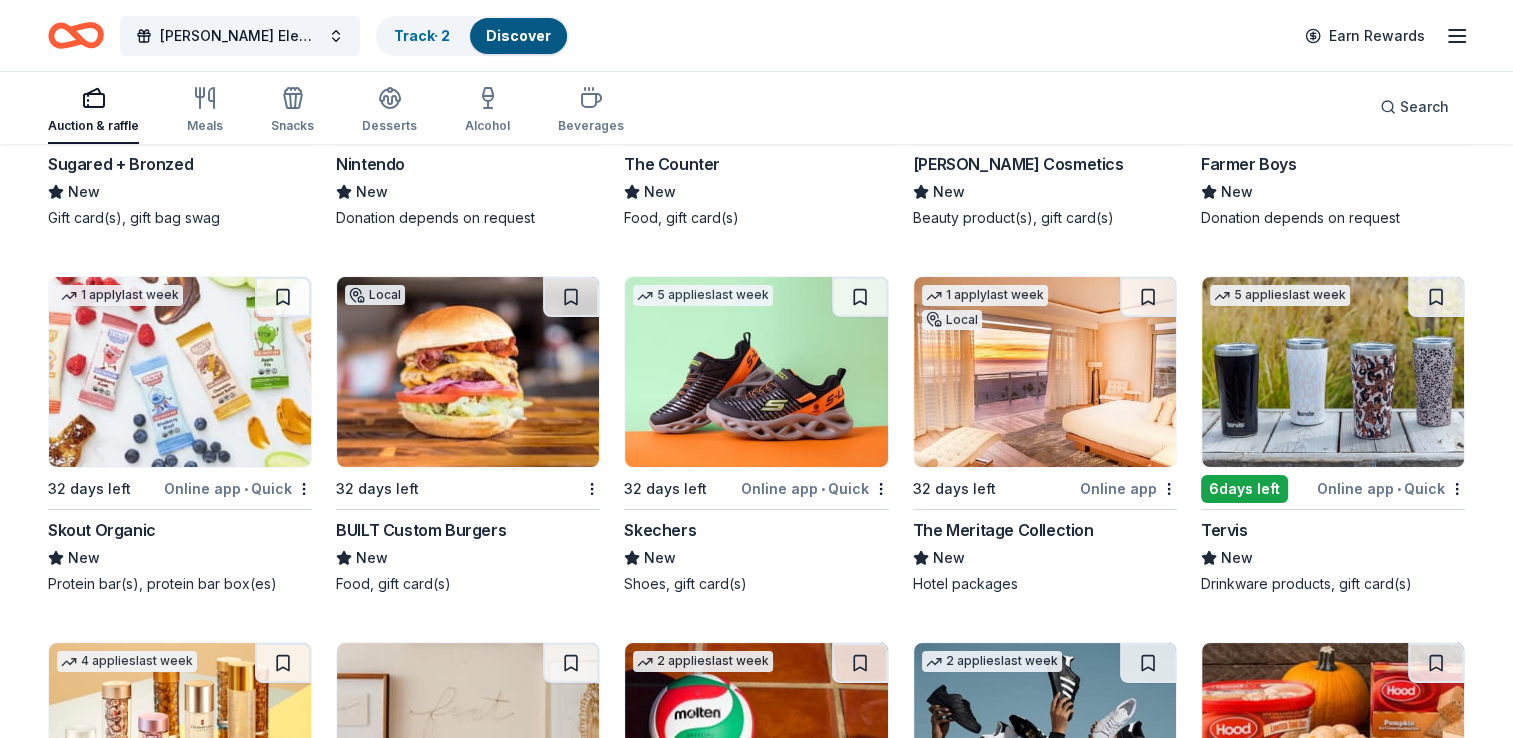 click on "The Meritage Collection" at bounding box center (1003, 530) 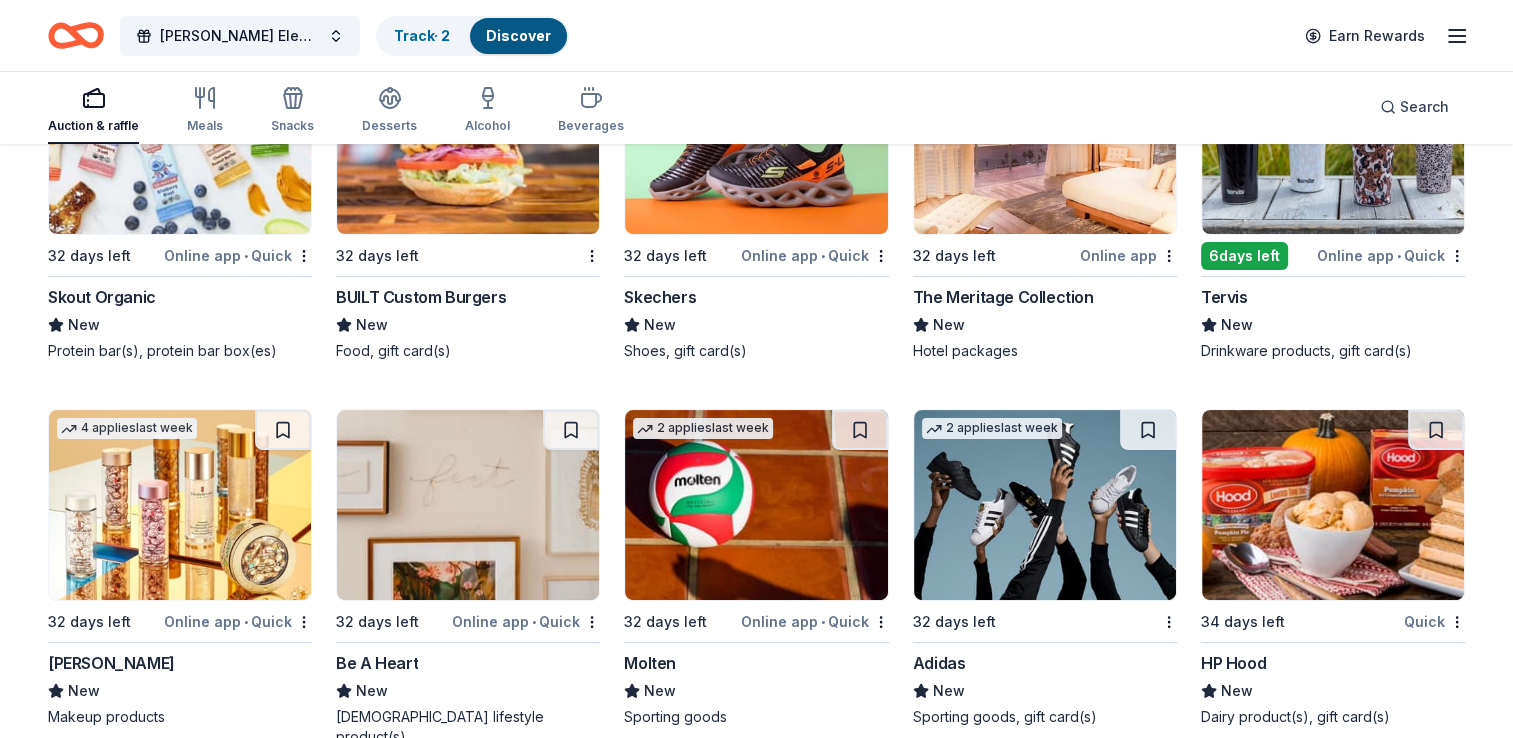 scroll, scrollTop: 23072, scrollLeft: 0, axis: vertical 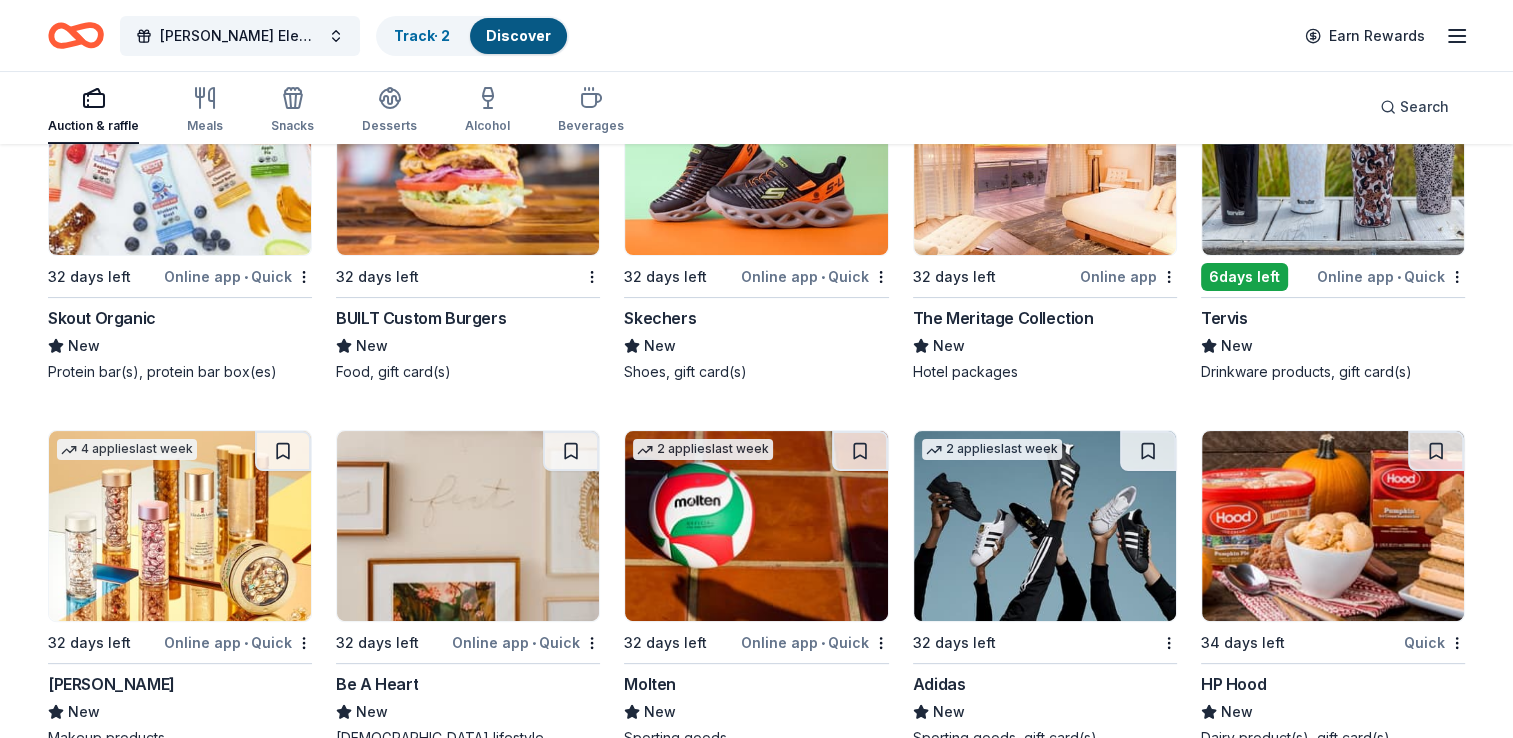 click at bounding box center (756, 160) 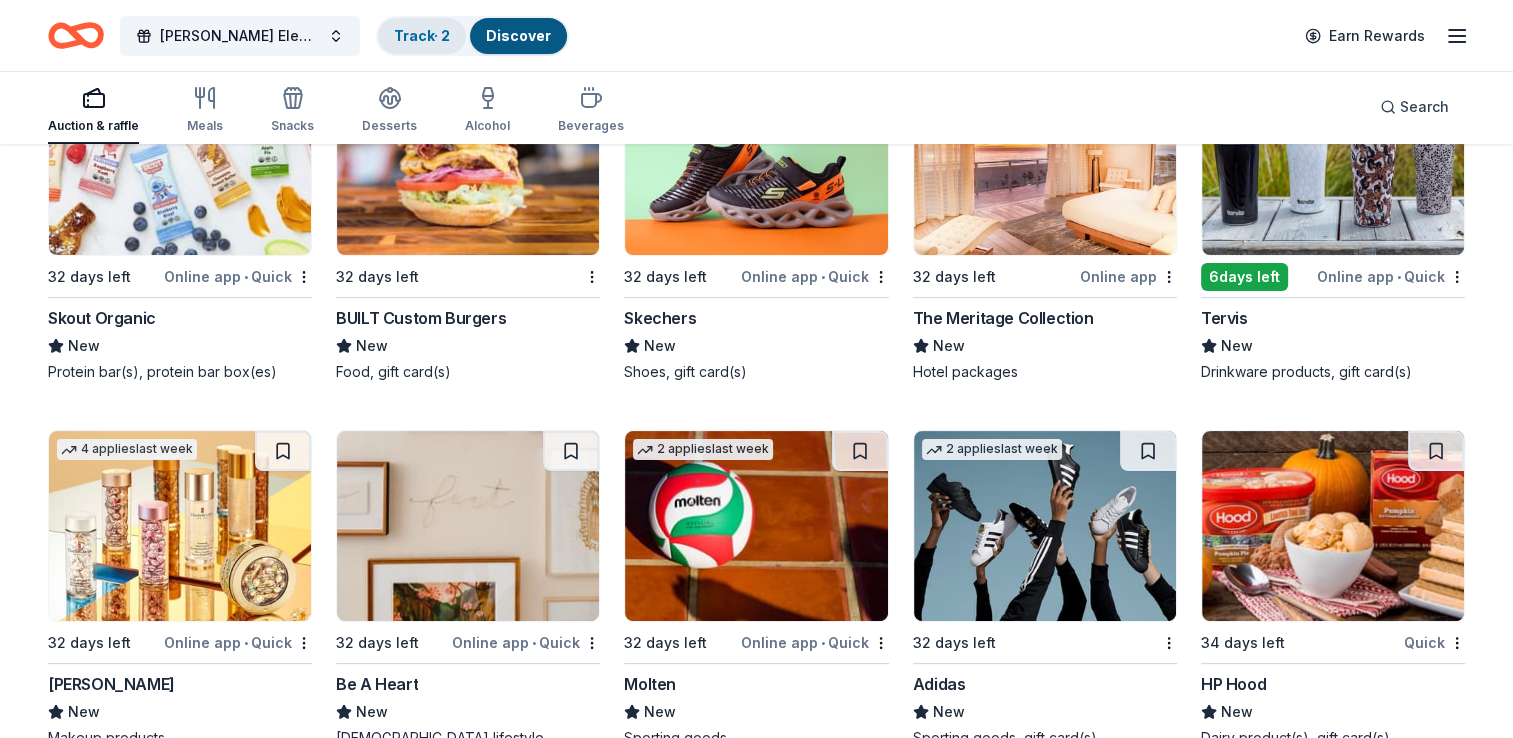 click on "Track  · 2" at bounding box center (422, 35) 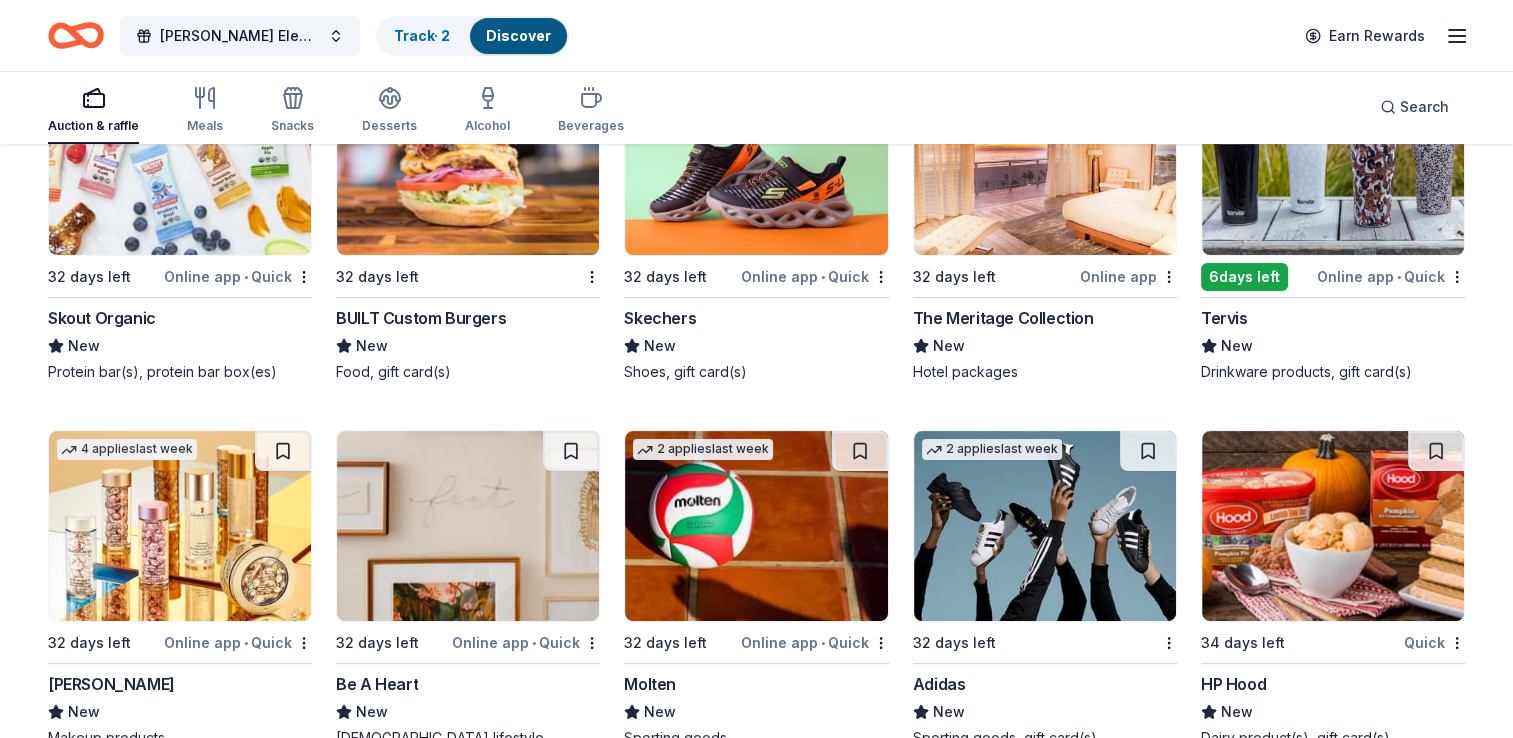click on "Discover" at bounding box center [518, 35] 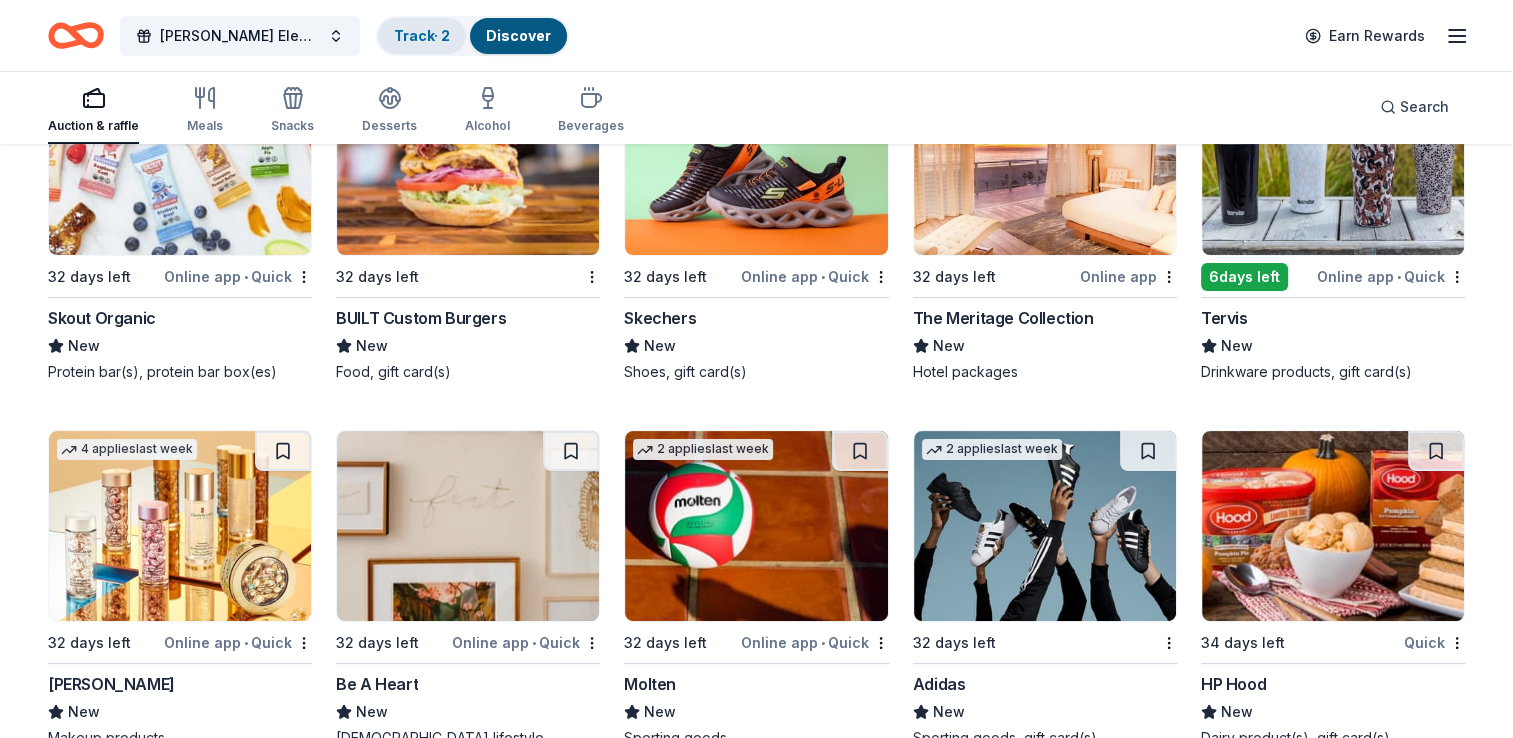 click on "Track  · 2" at bounding box center [422, 35] 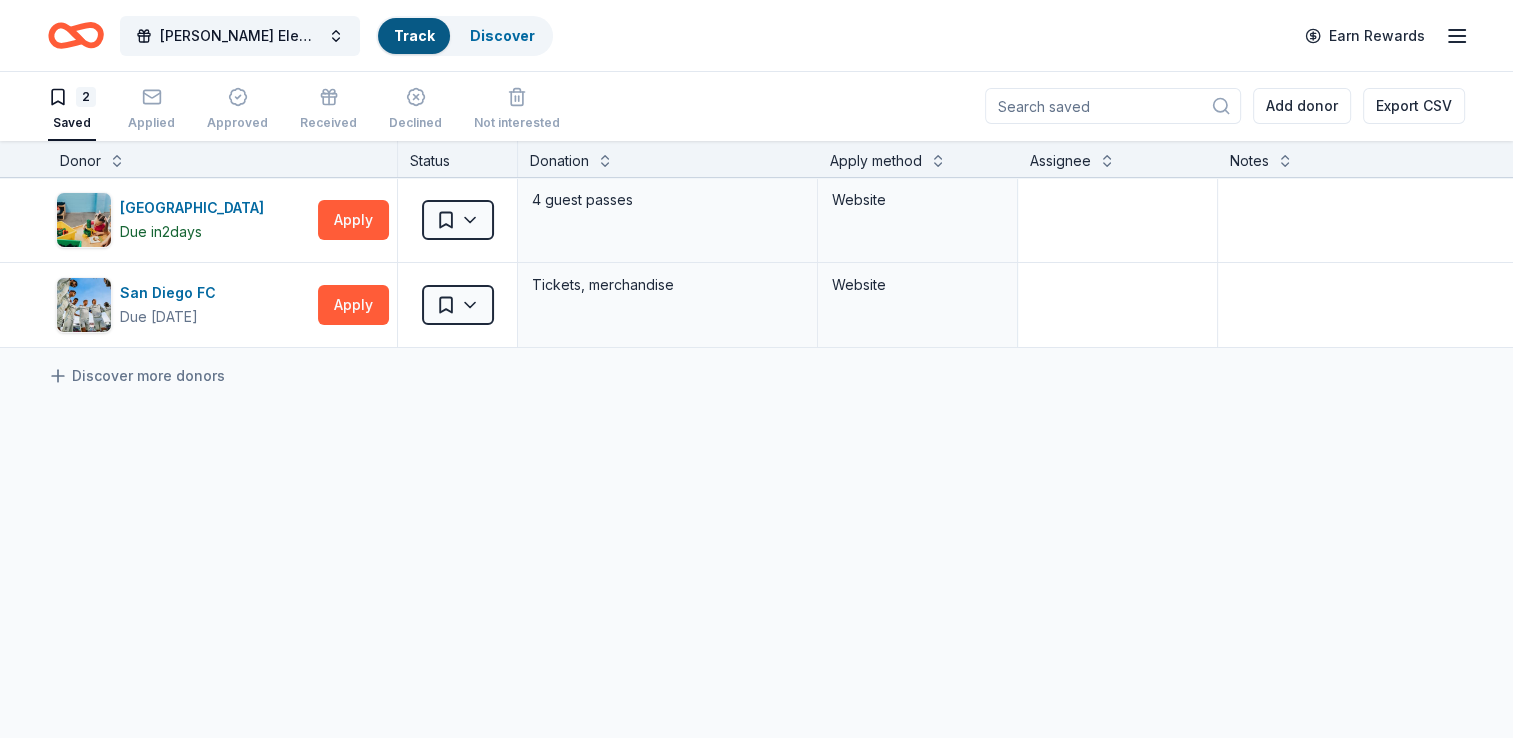 scroll, scrollTop: 0, scrollLeft: 0, axis: both 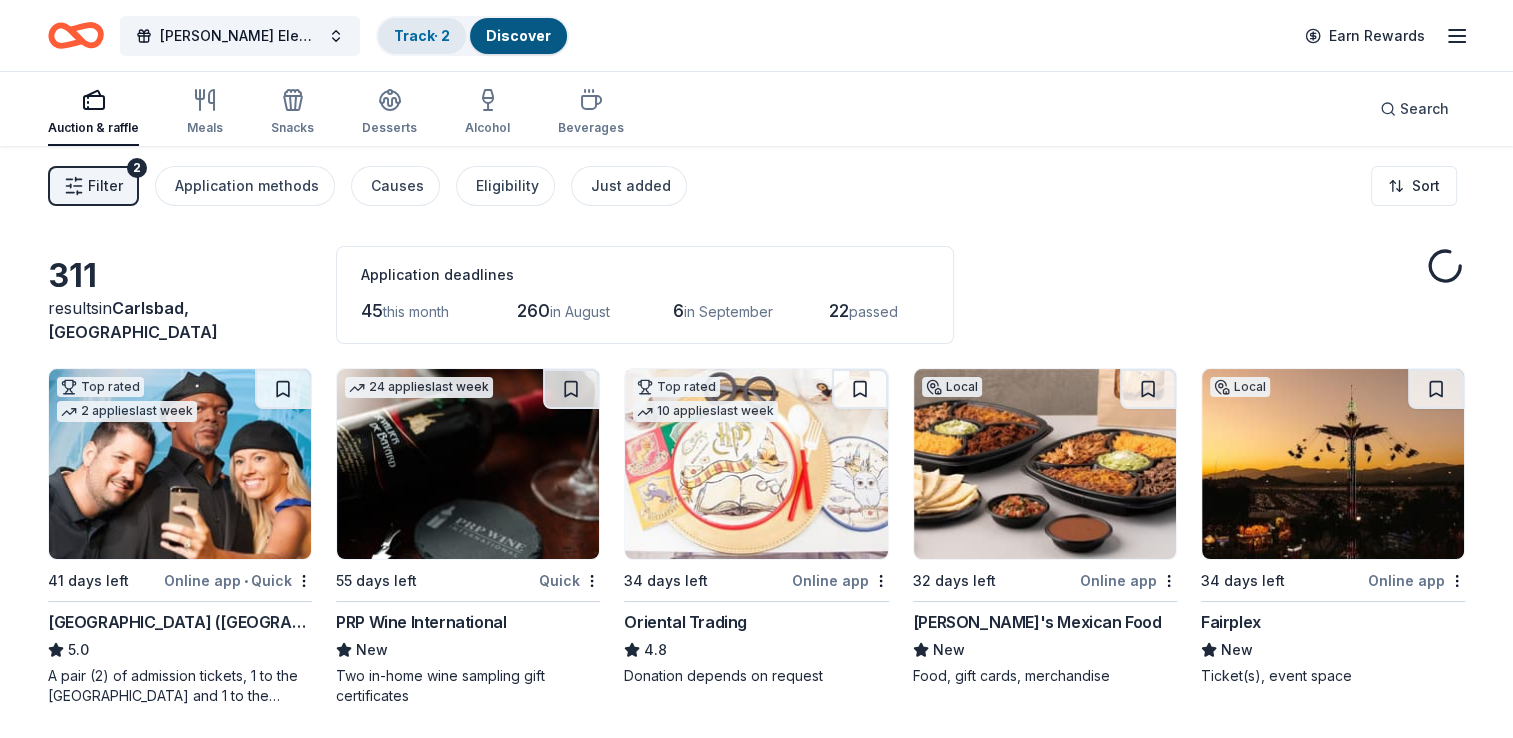 click on "Track  · 2" at bounding box center [422, 35] 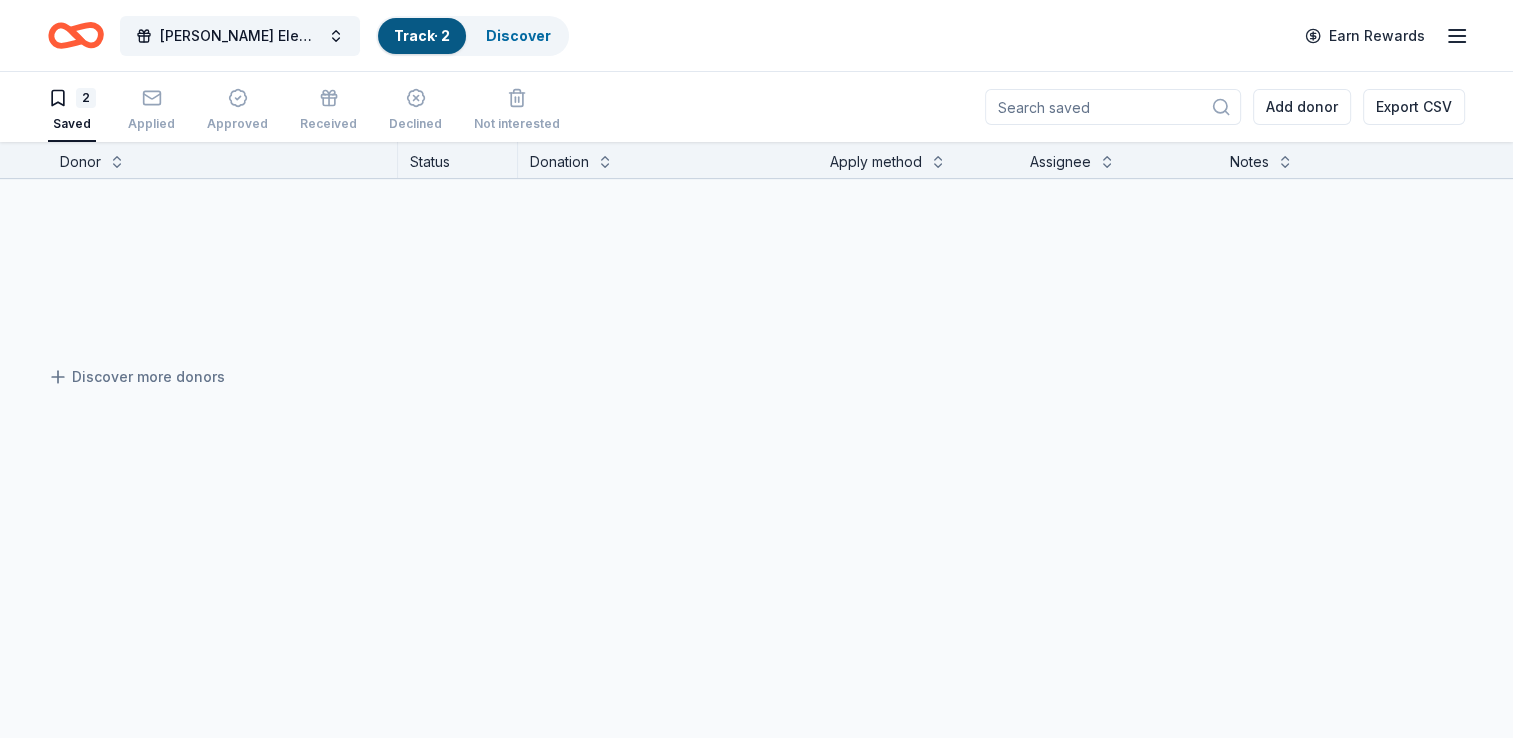scroll, scrollTop: 0, scrollLeft: 0, axis: both 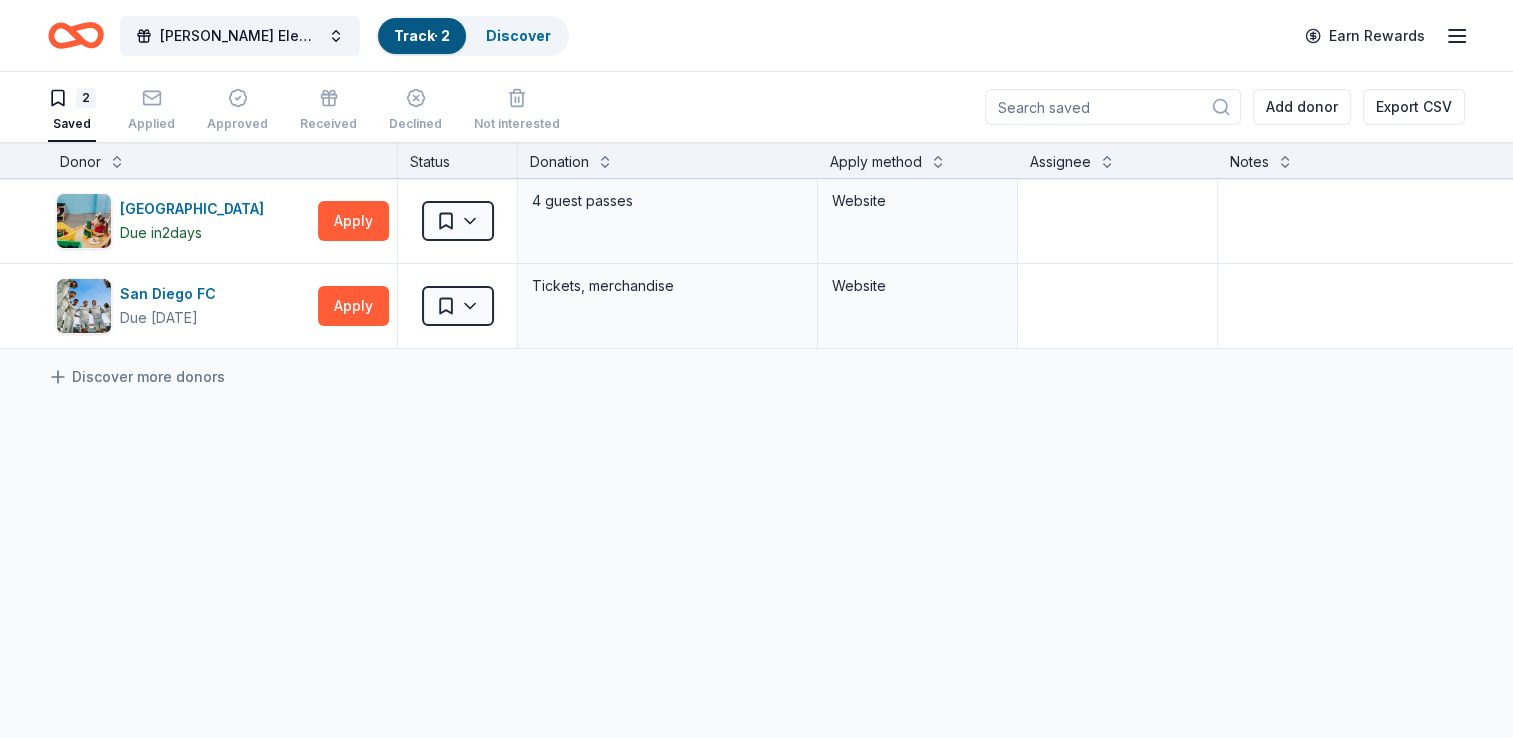 click 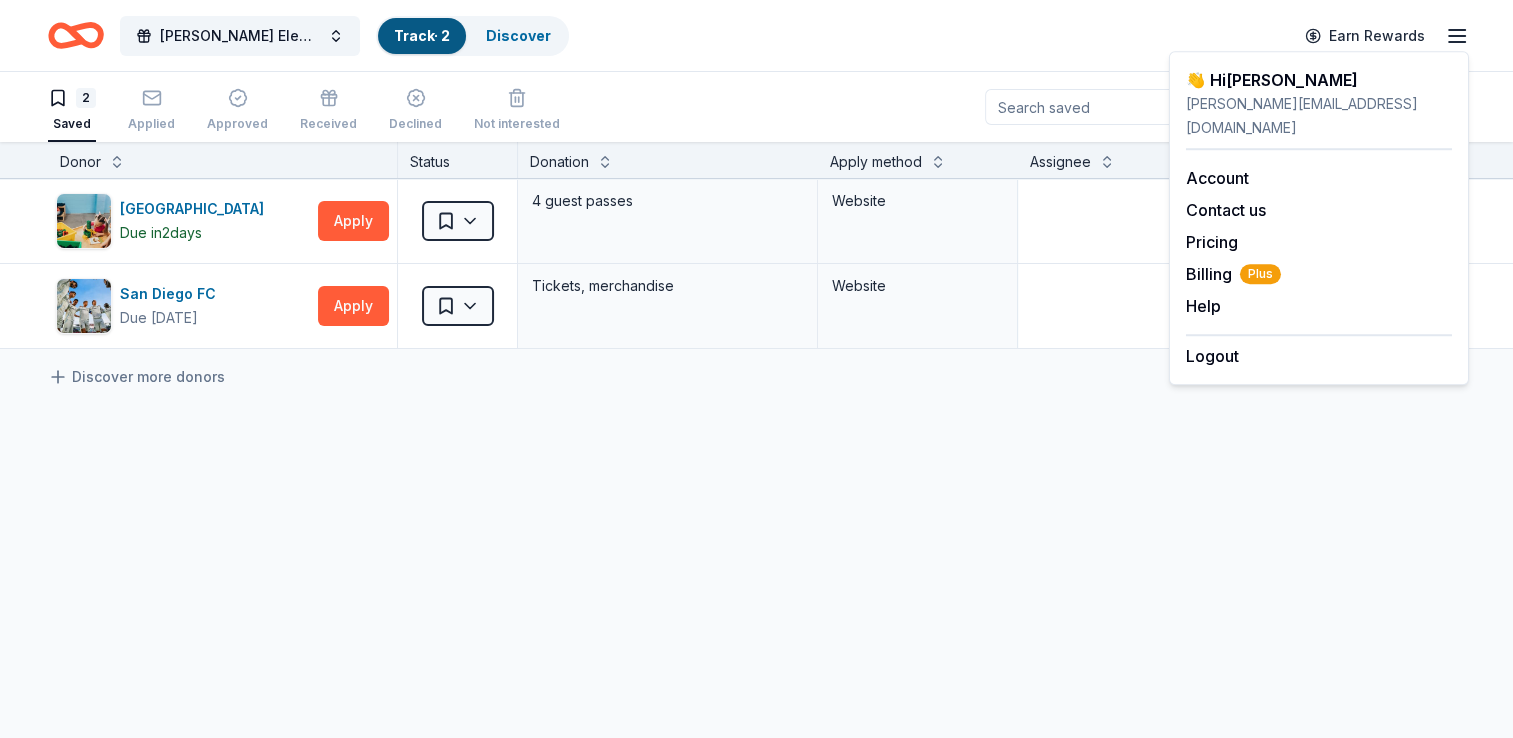 click 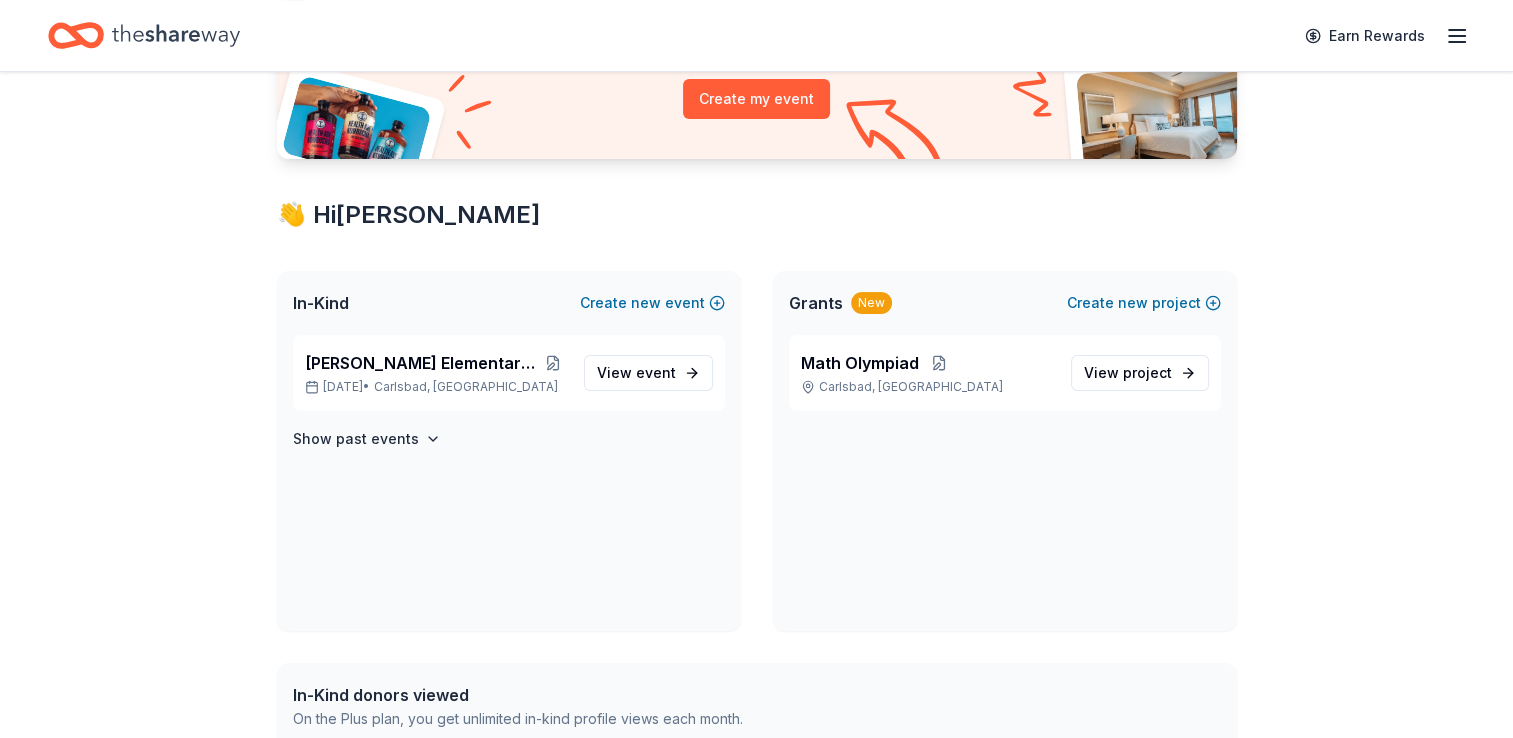 scroll, scrollTop: 240, scrollLeft: 0, axis: vertical 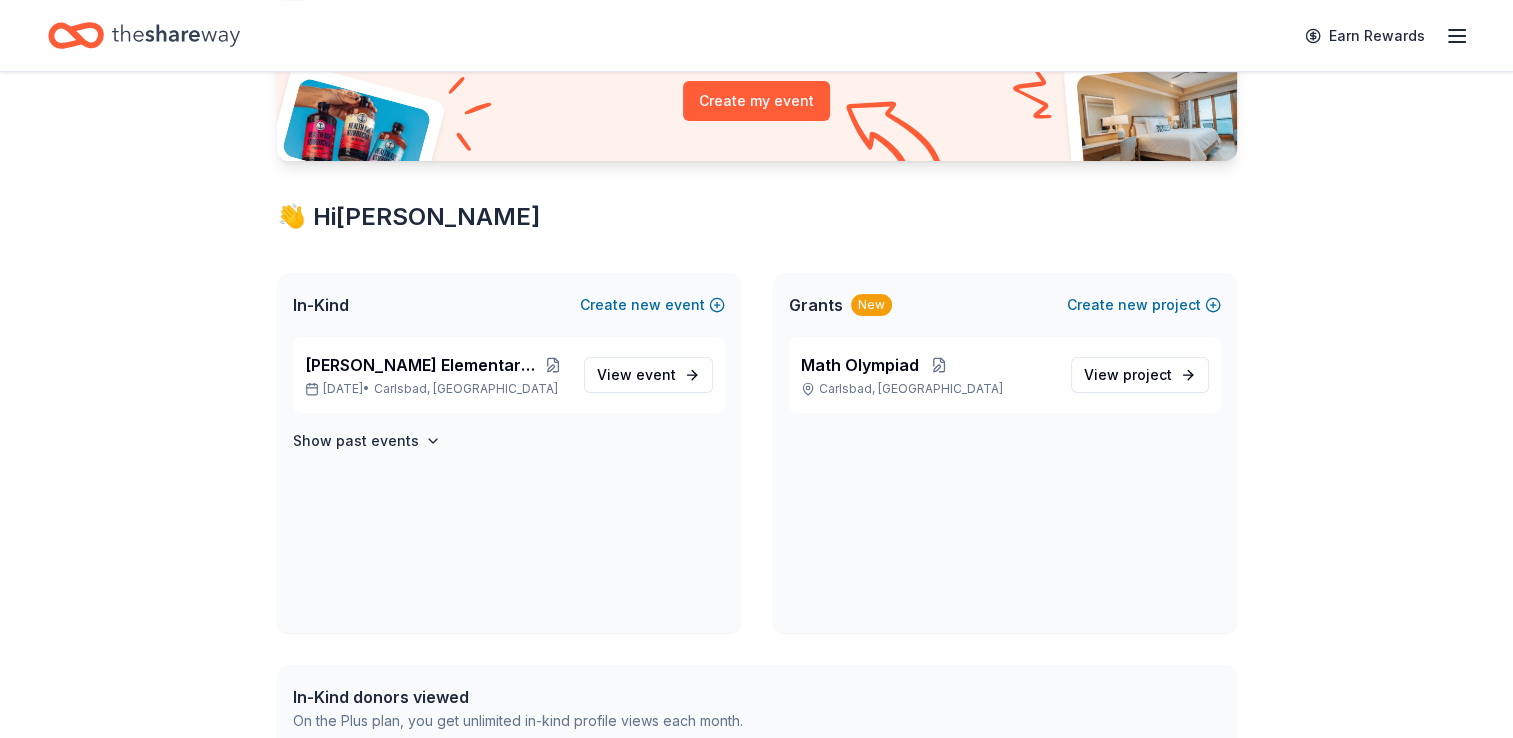 click on "Grants" at bounding box center (816, 305) 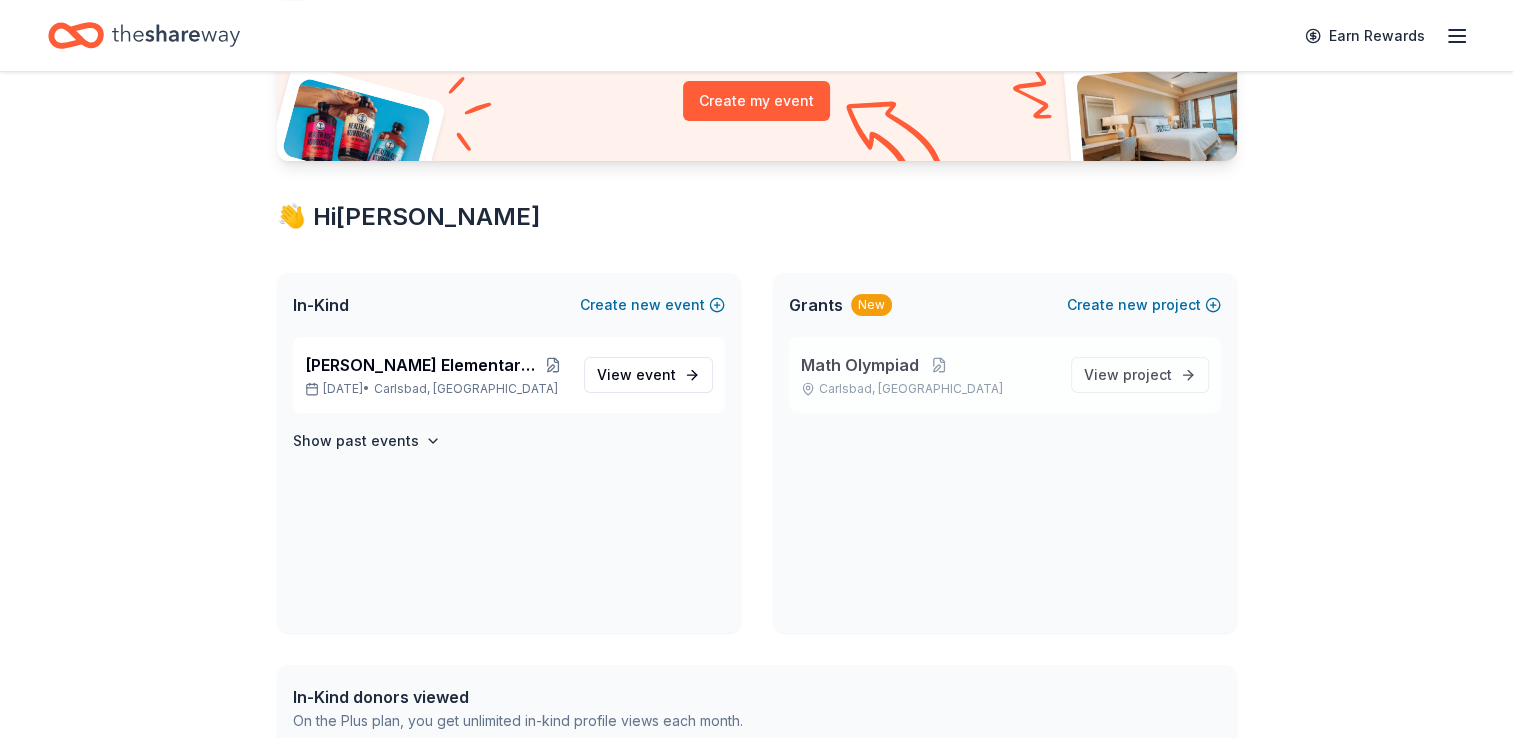 click on "Math Olympiad" at bounding box center [860, 365] 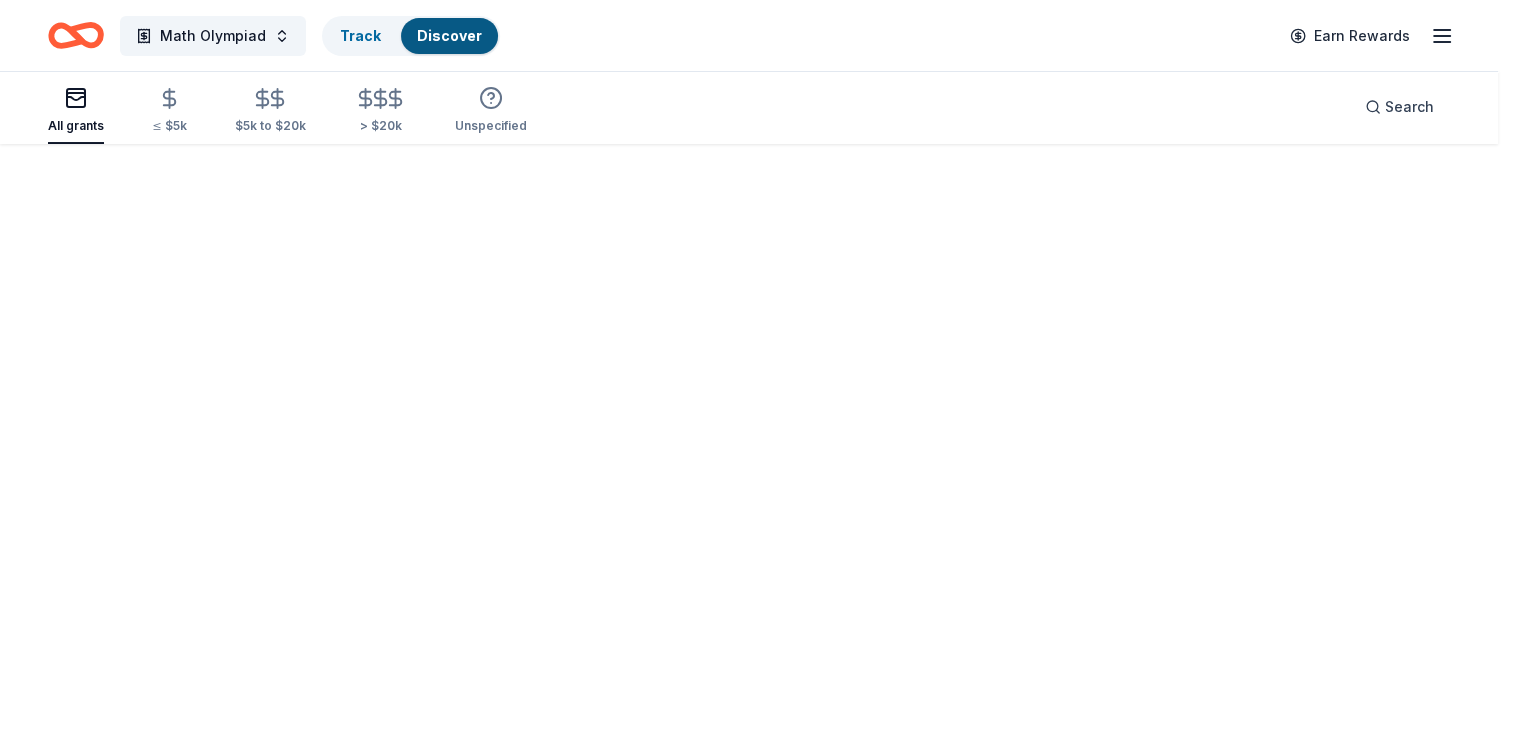 scroll, scrollTop: 0, scrollLeft: 0, axis: both 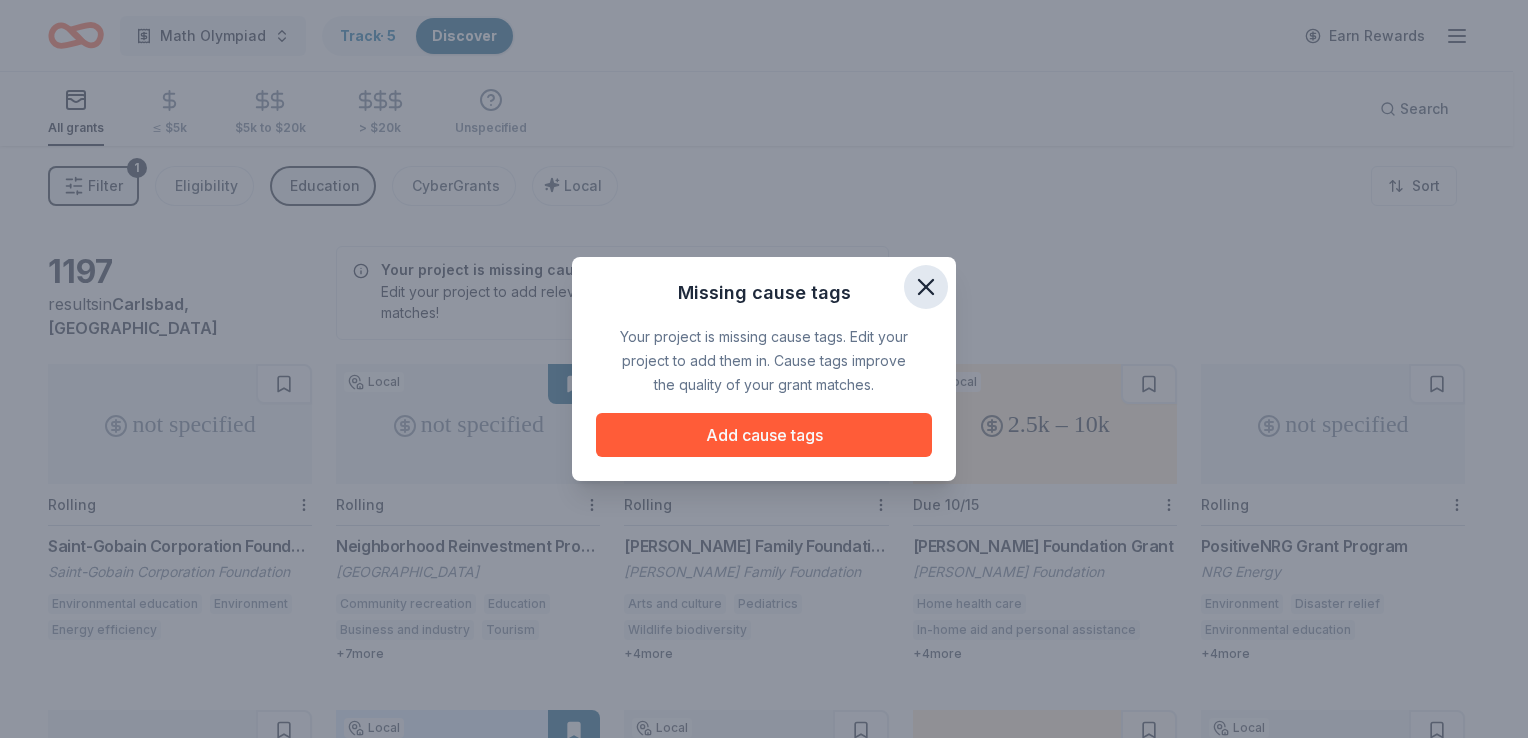 click 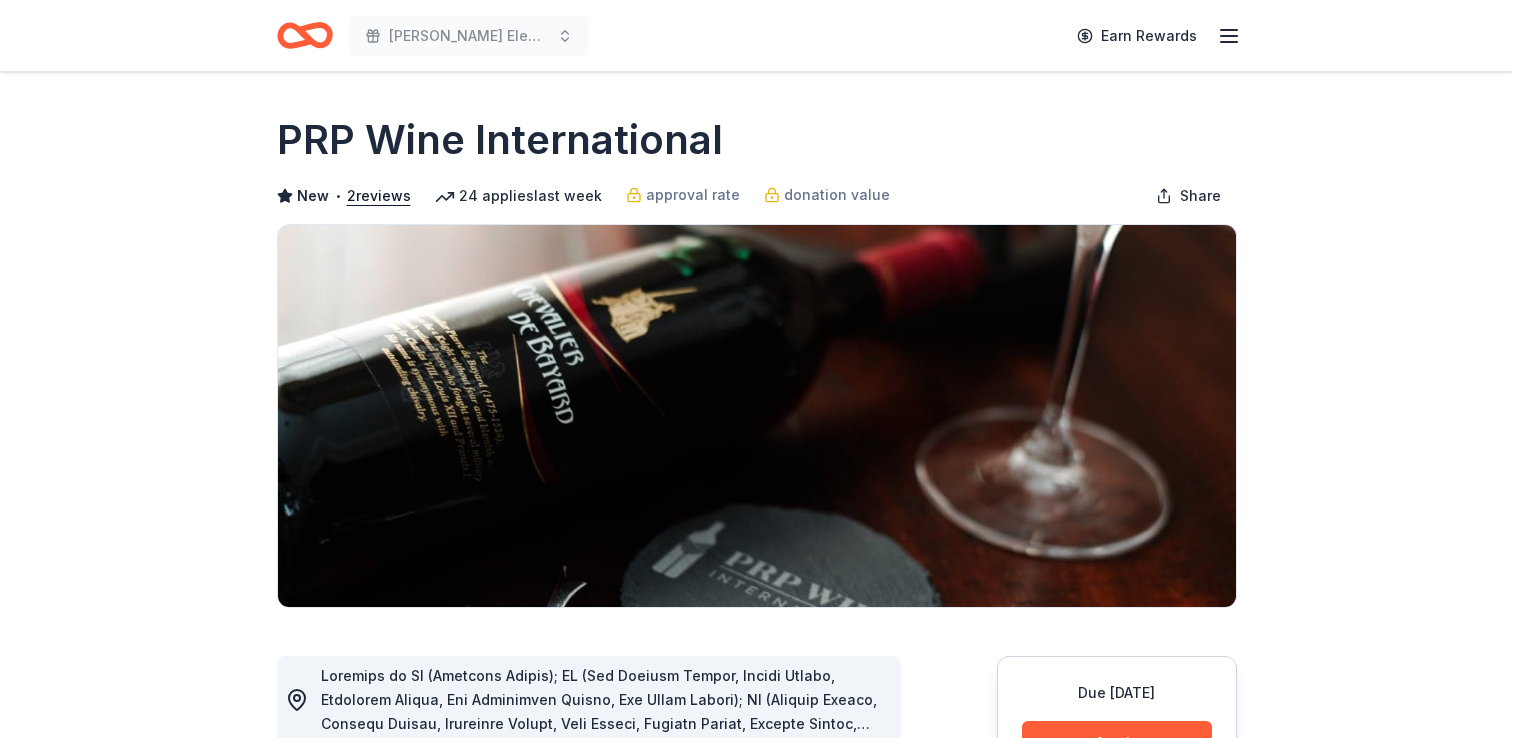 scroll, scrollTop: 0, scrollLeft: 0, axis: both 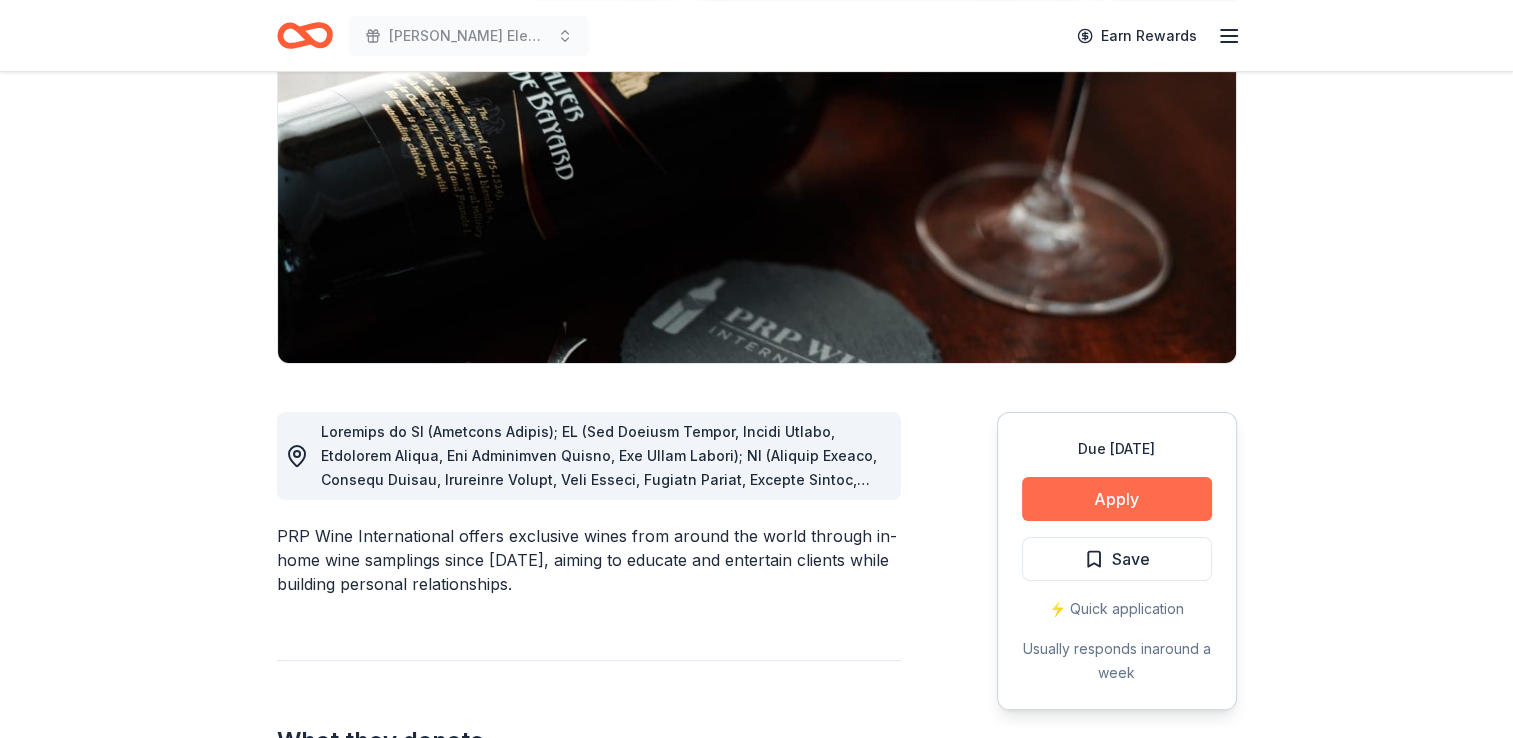 click on "Apply" at bounding box center [1117, 499] 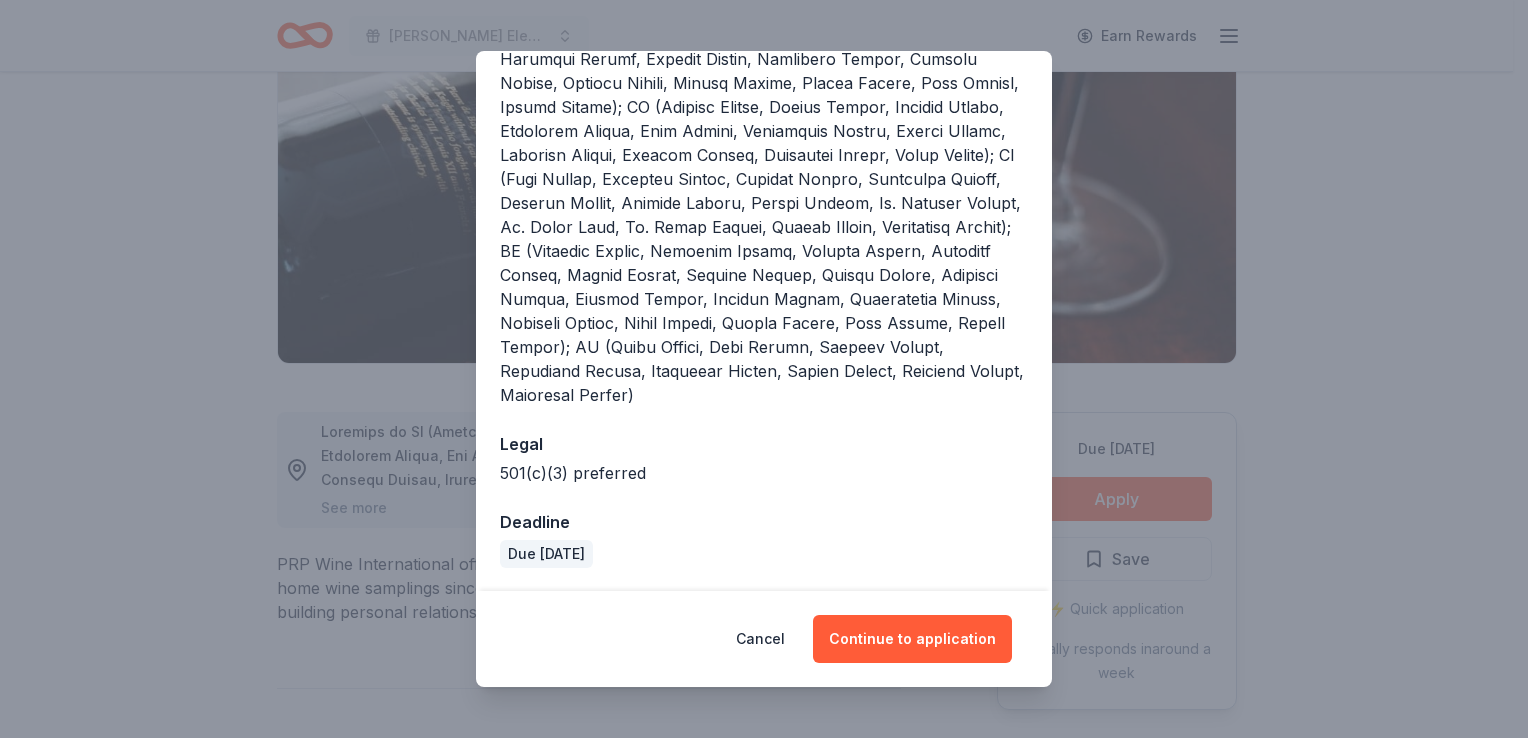 scroll, scrollTop: 636, scrollLeft: 0, axis: vertical 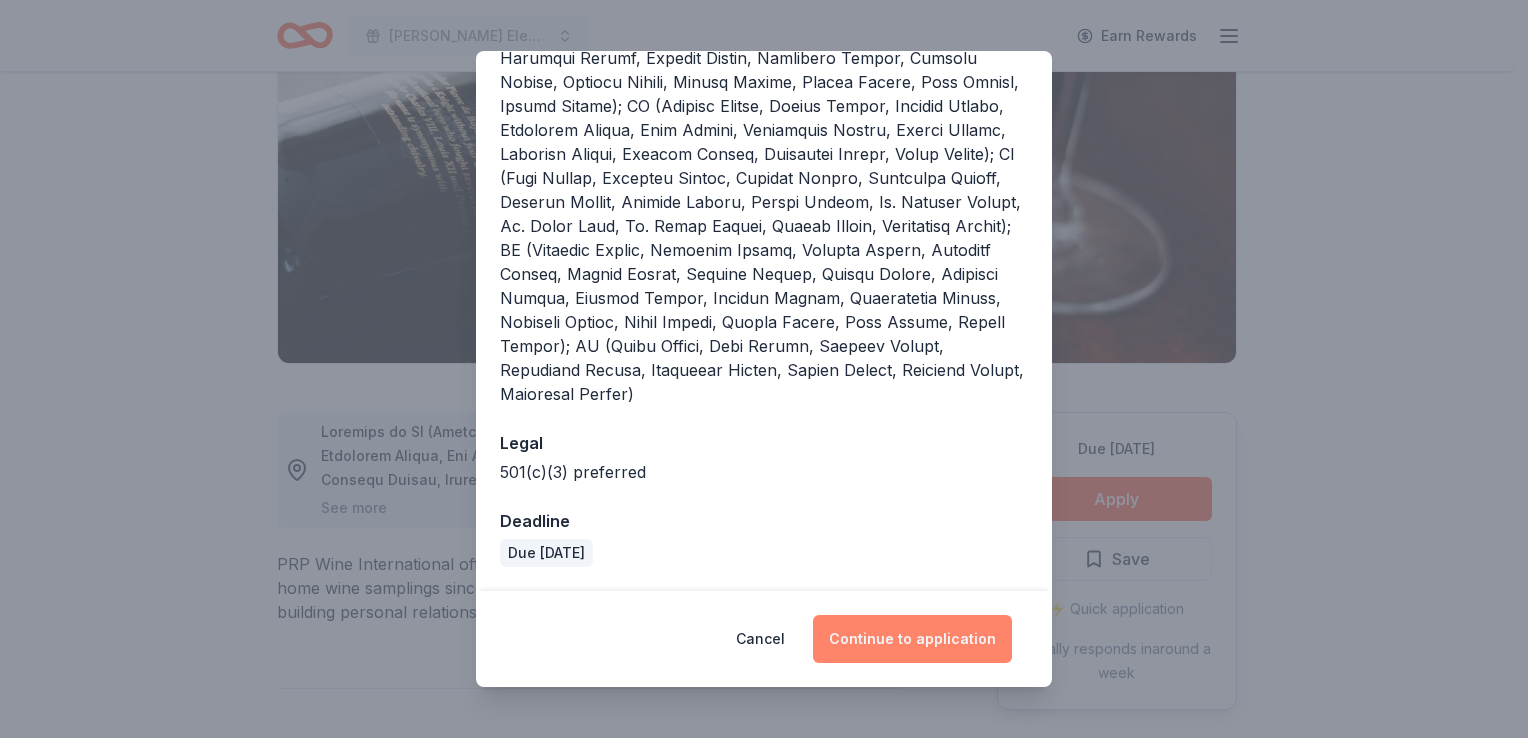 click on "Continue to application" at bounding box center (912, 639) 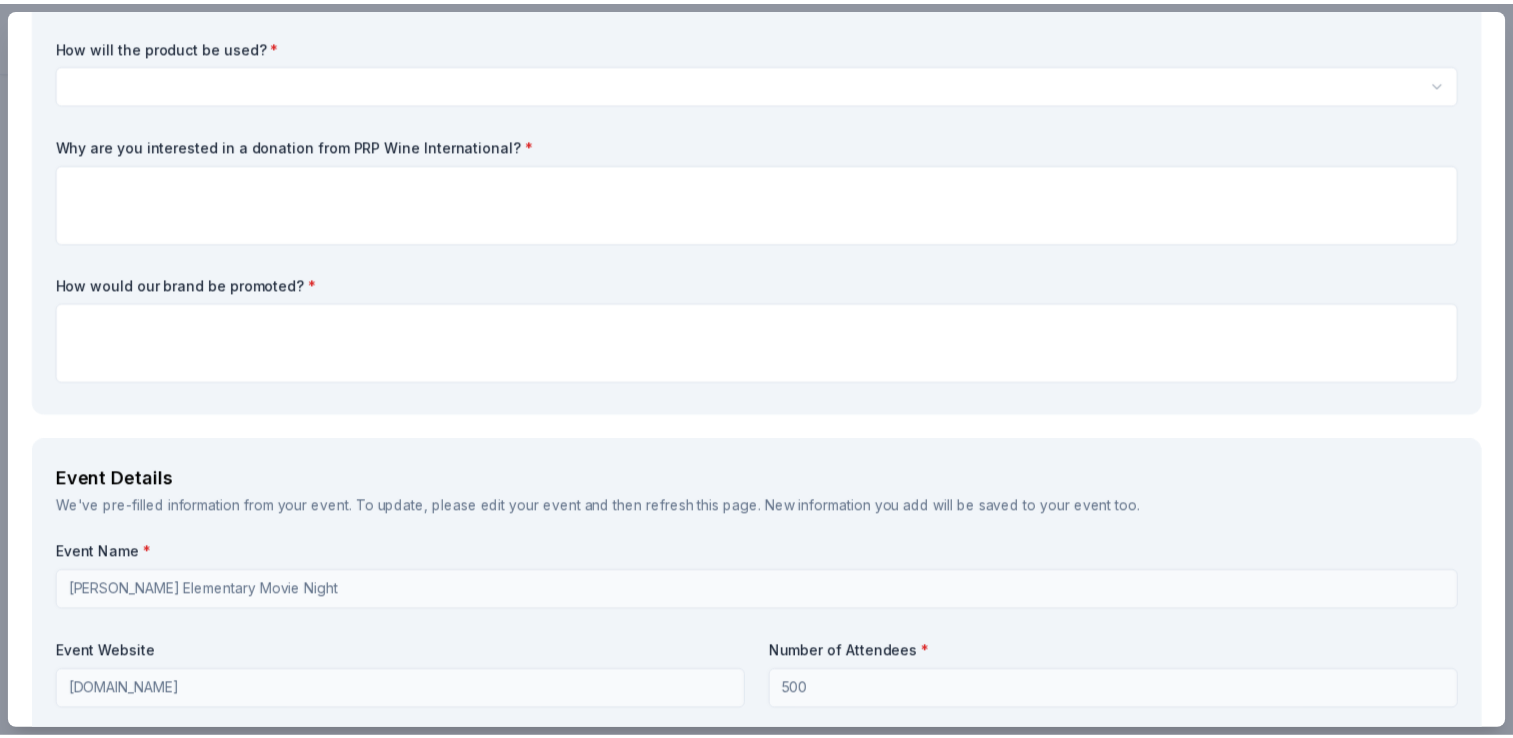 scroll, scrollTop: 0, scrollLeft: 0, axis: both 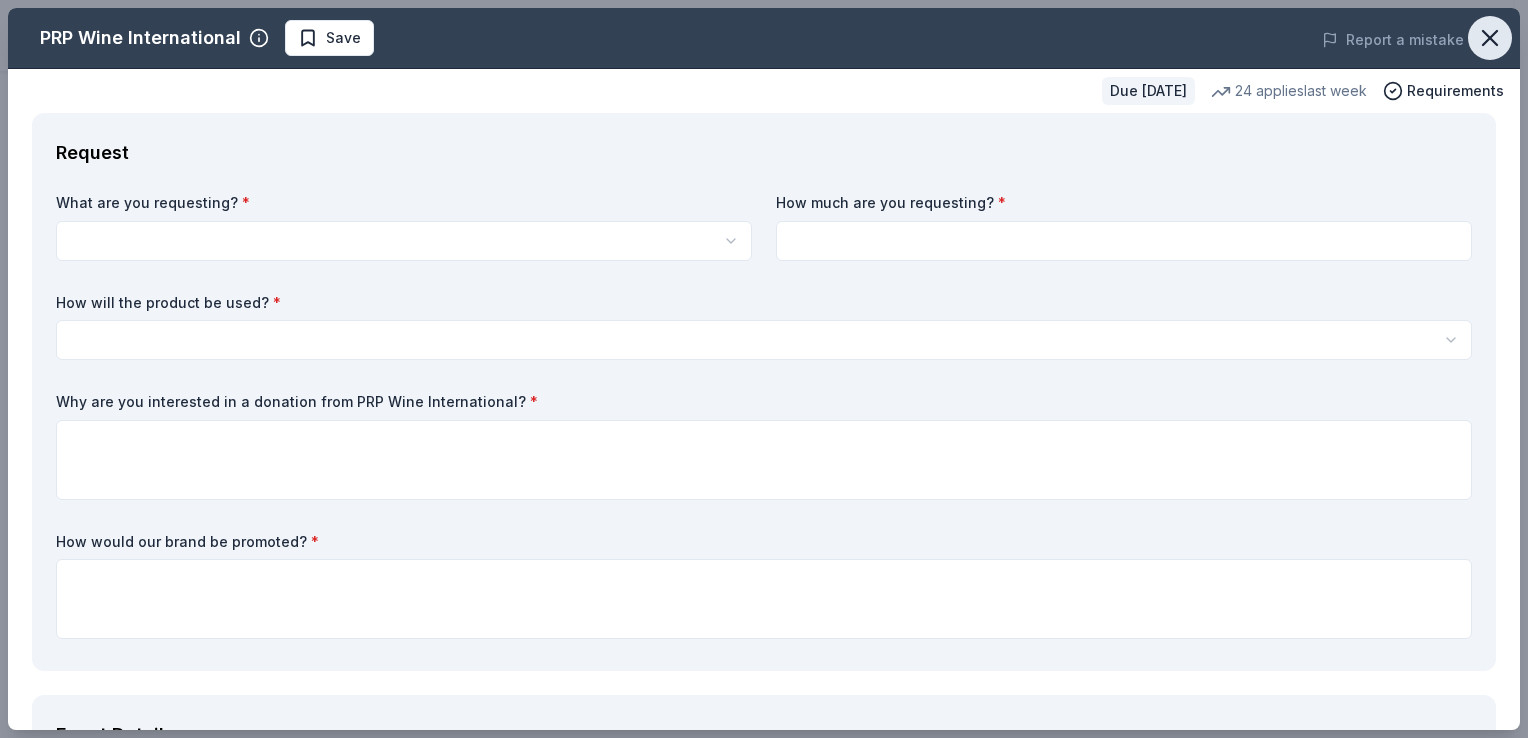 click 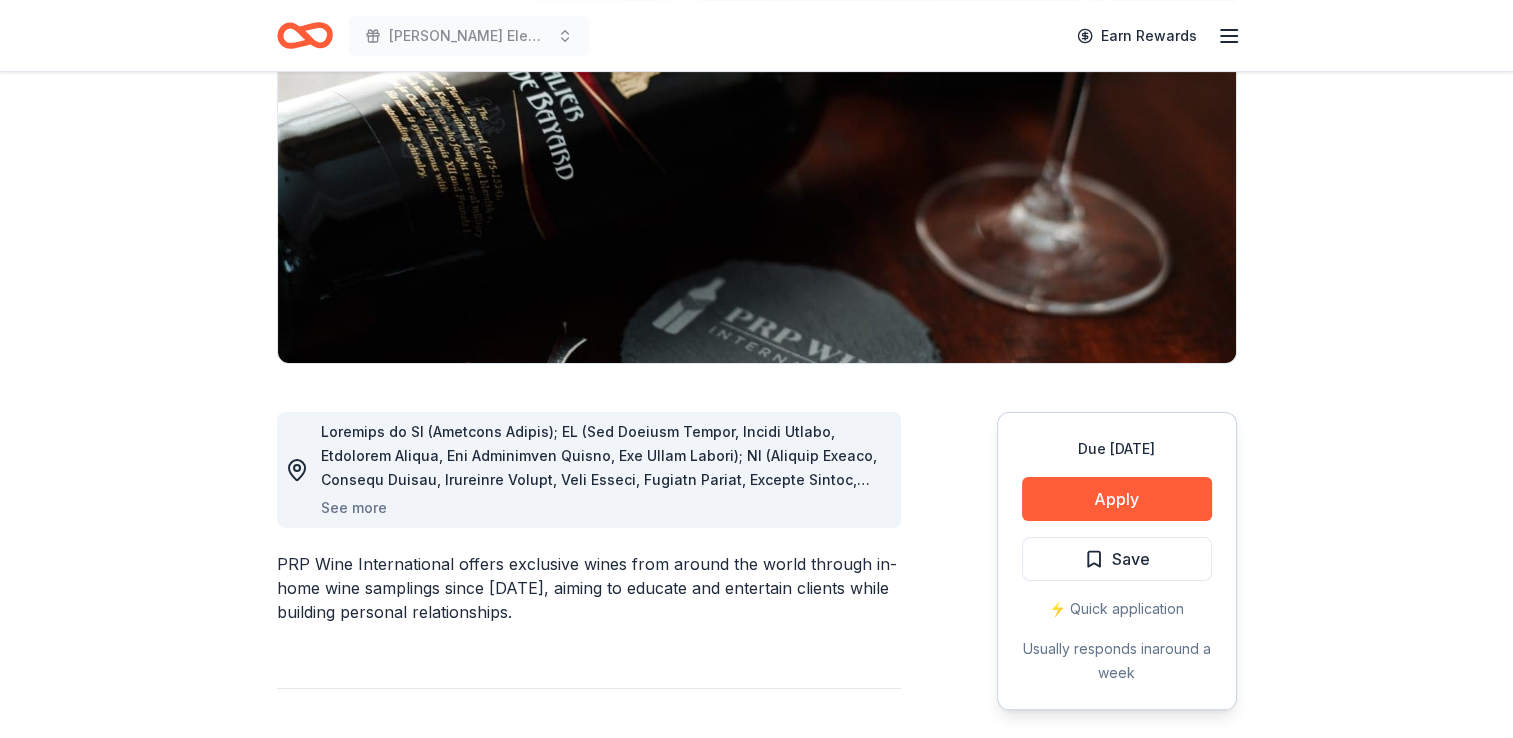 scroll, scrollTop: 0, scrollLeft: 0, axis: both 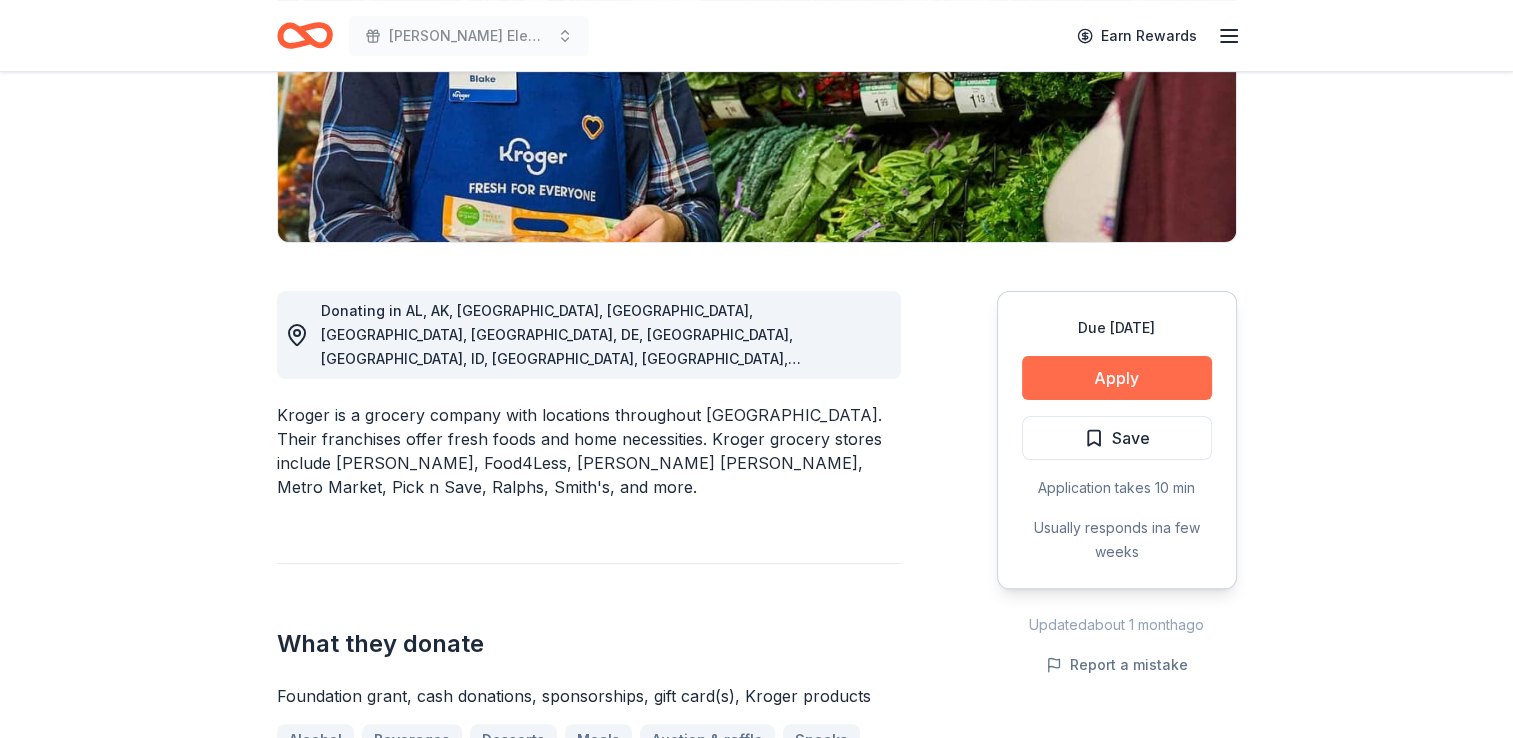 click on "Apply" at bounding box center (1117, 378) 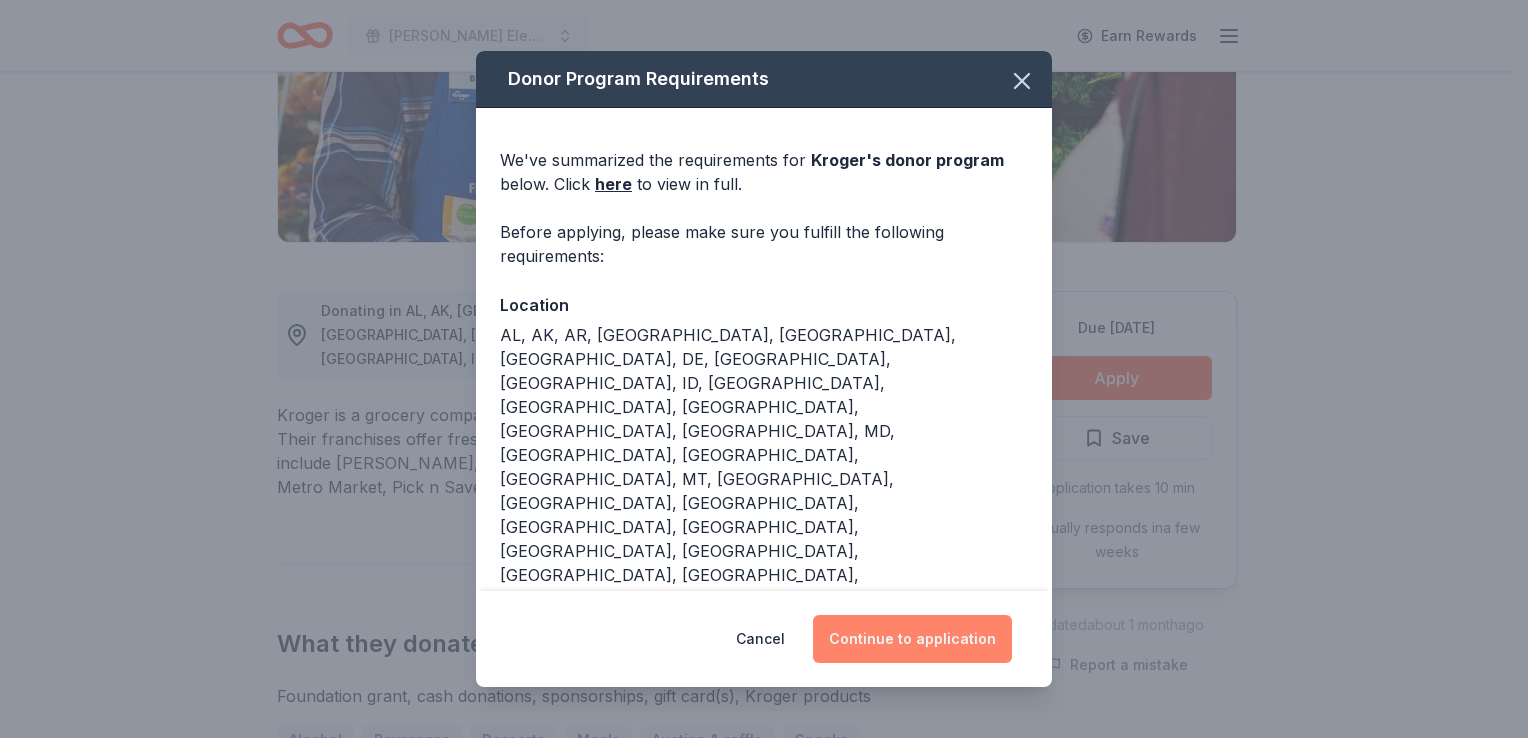click on "Continue to application" at bounding box center [912, 639] 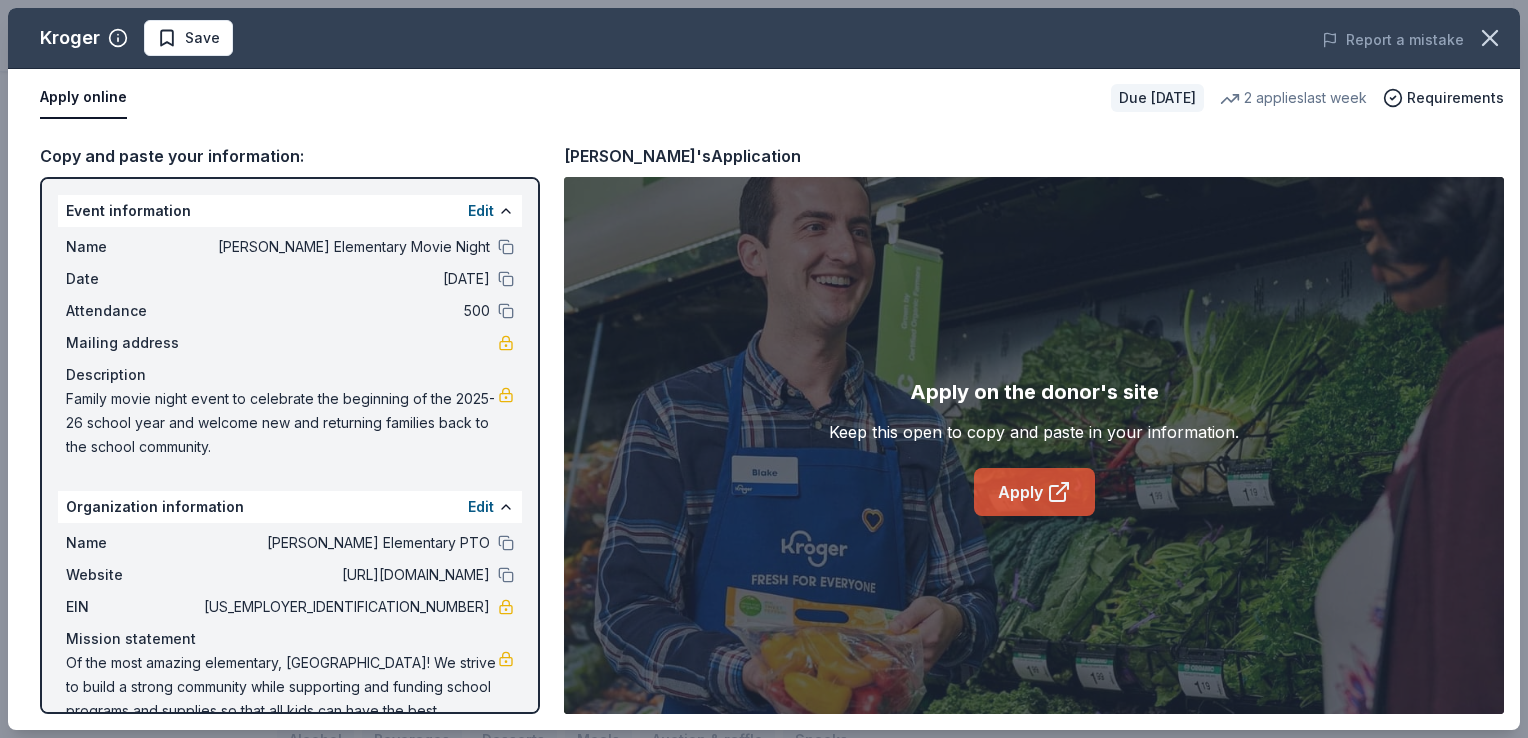 click on "Apply" at bounding box center (1034, 492) 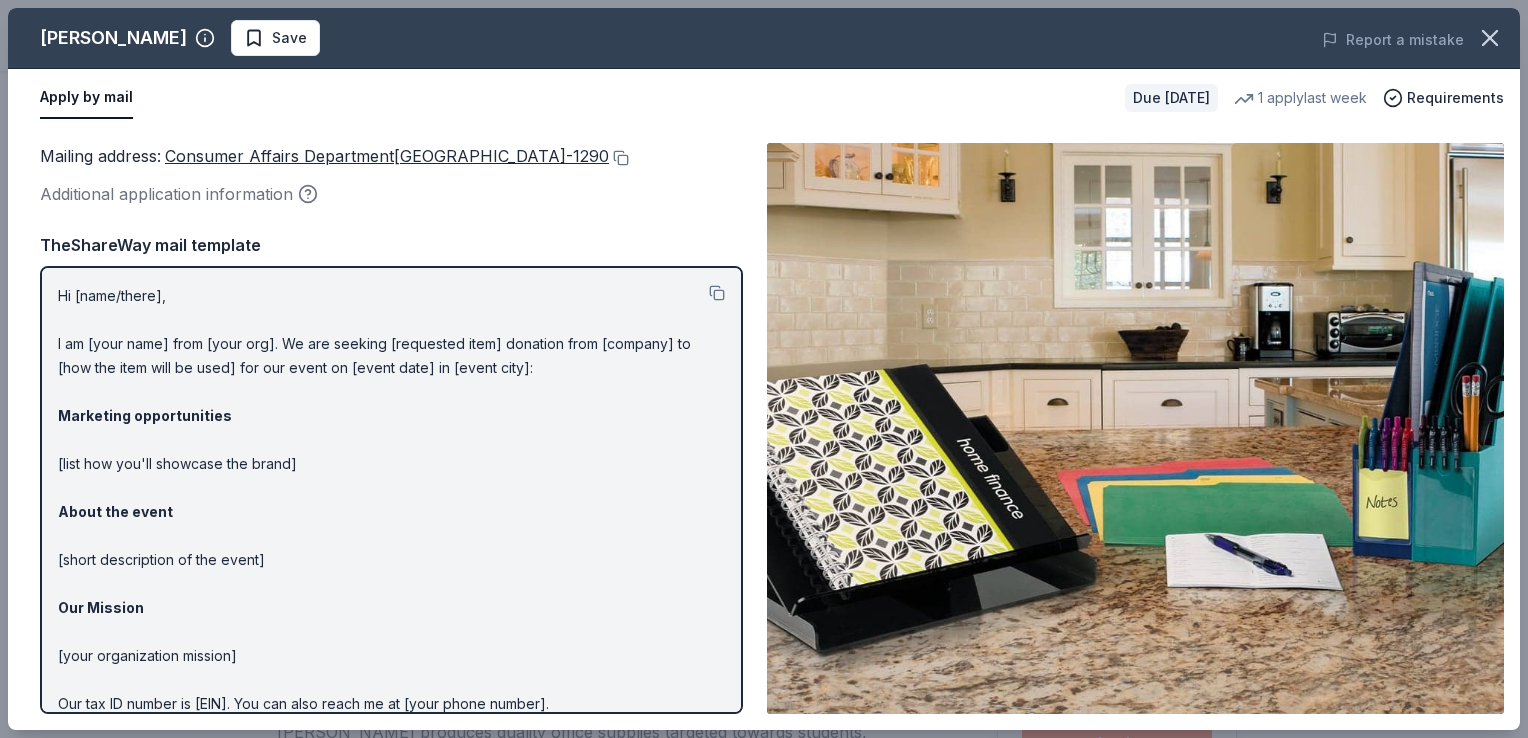 scroll, scrollTop: 393, scrollLeft: 0, axis: vertical 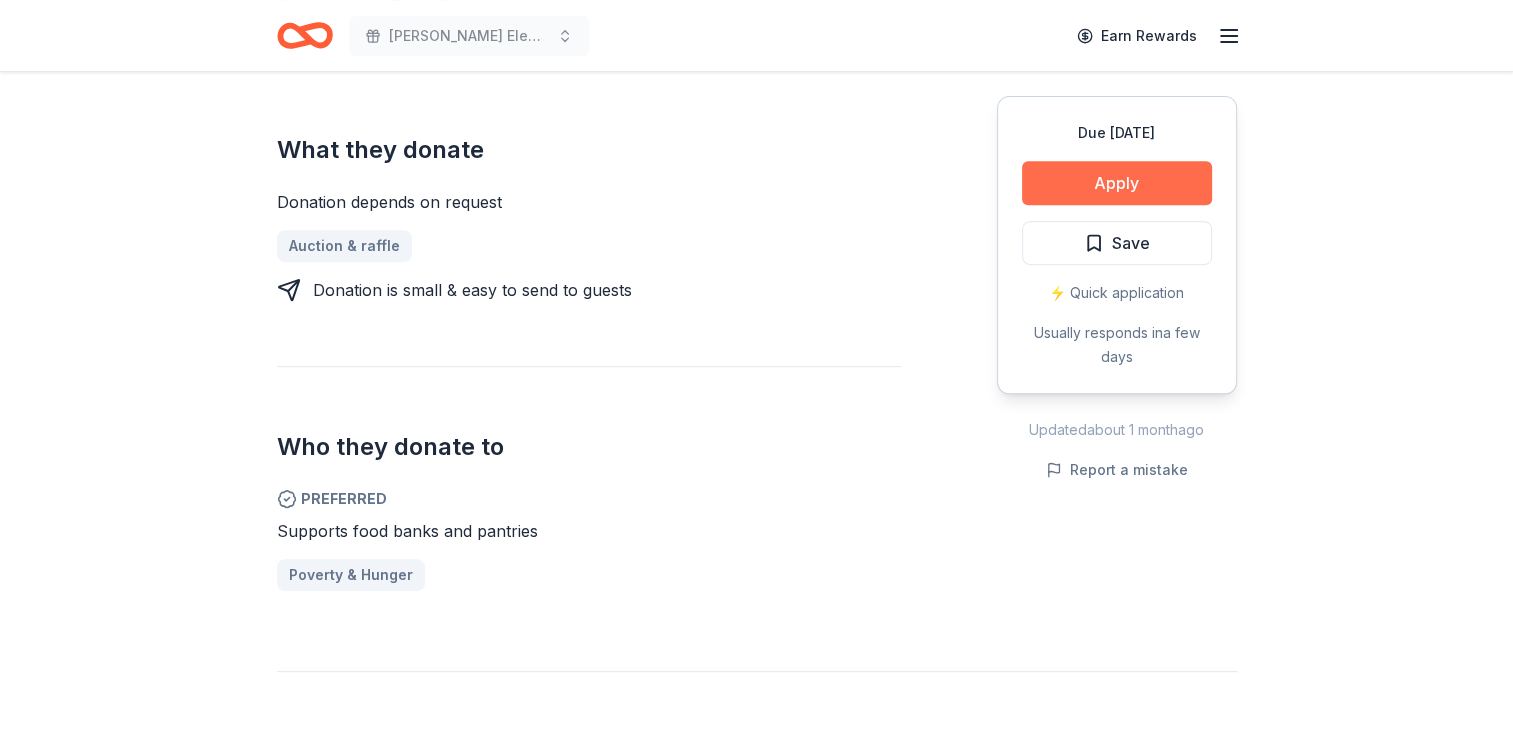 click on "Apply" at bounding box center [1117, 183] 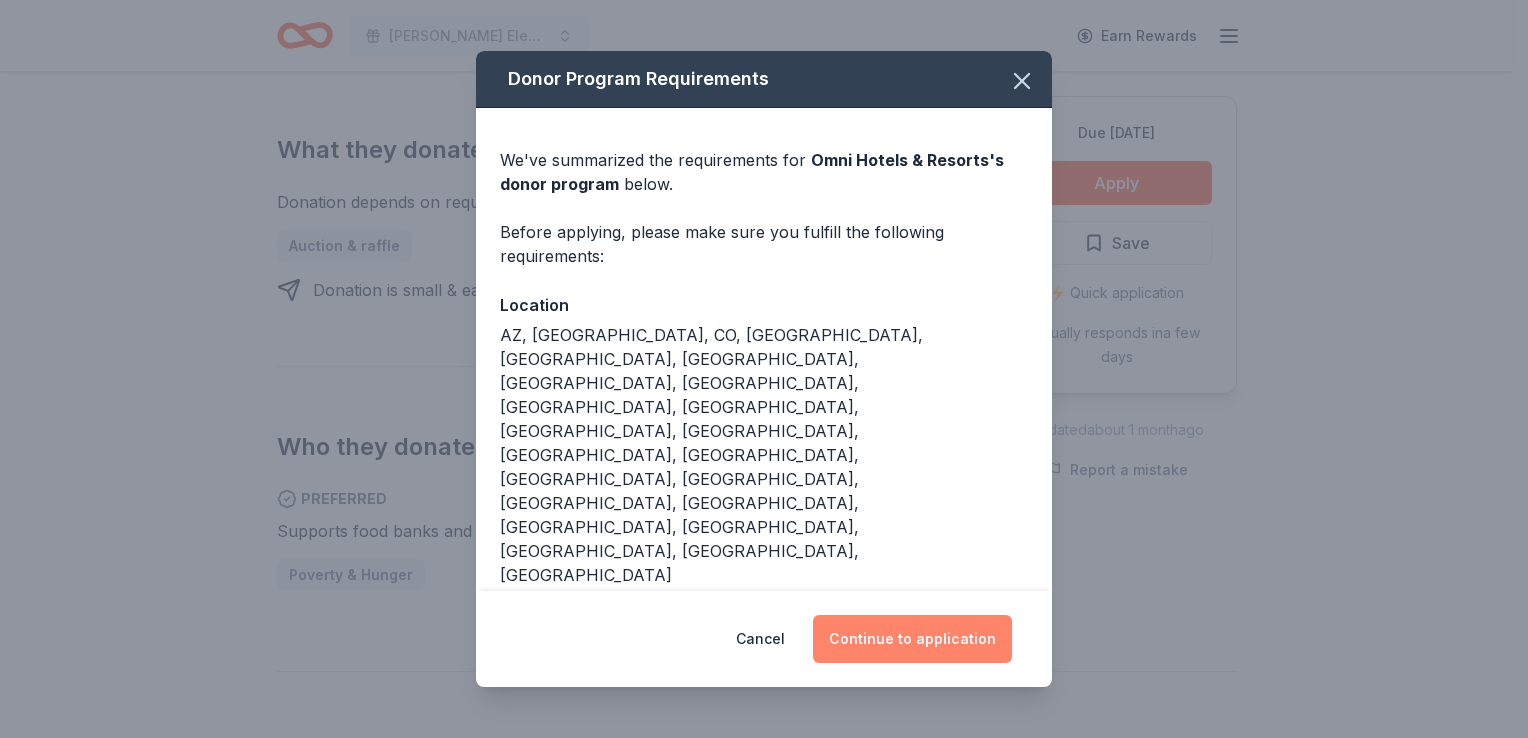 click on "Continue to application" at bounding box center [912, 639] 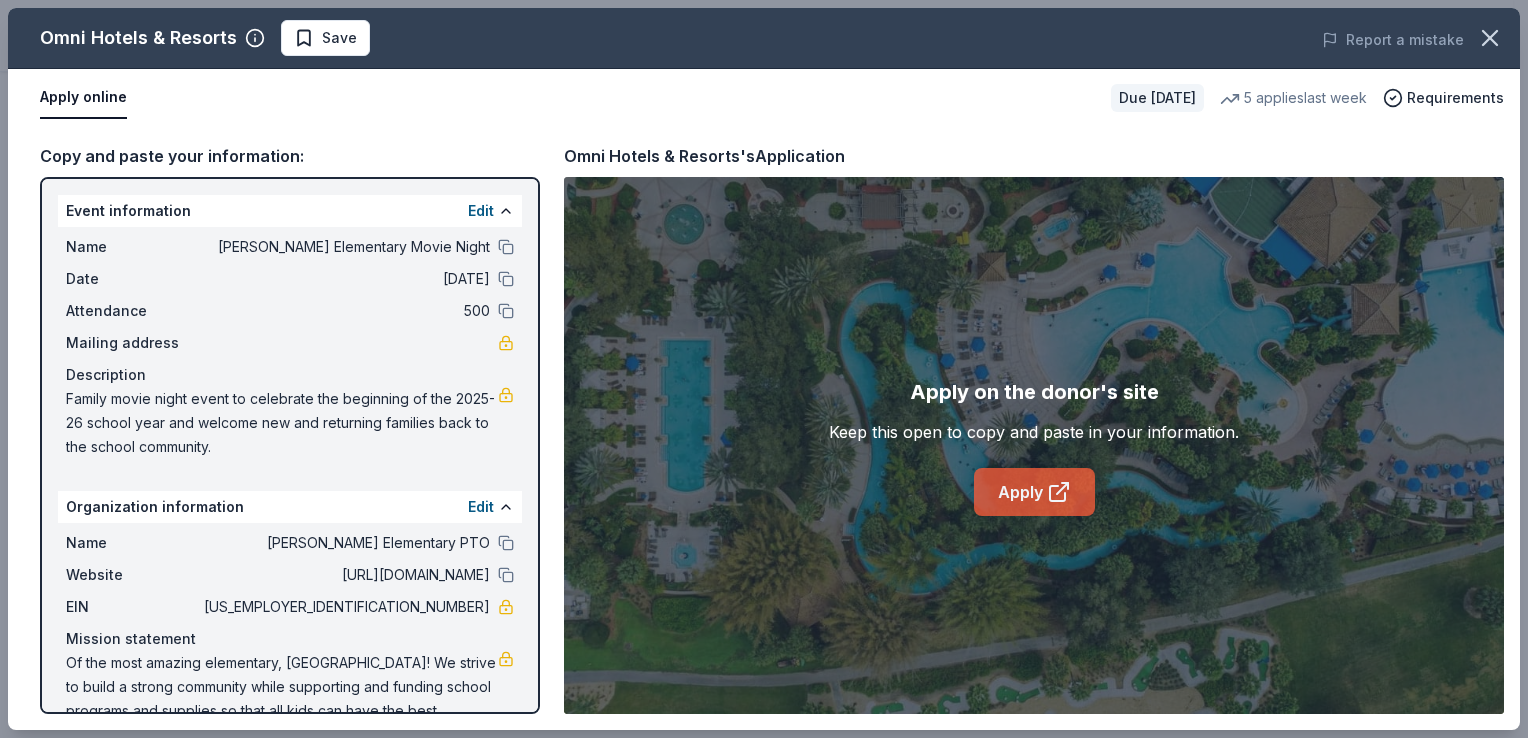 click on "Apply" at bounding box center (1034, 492) 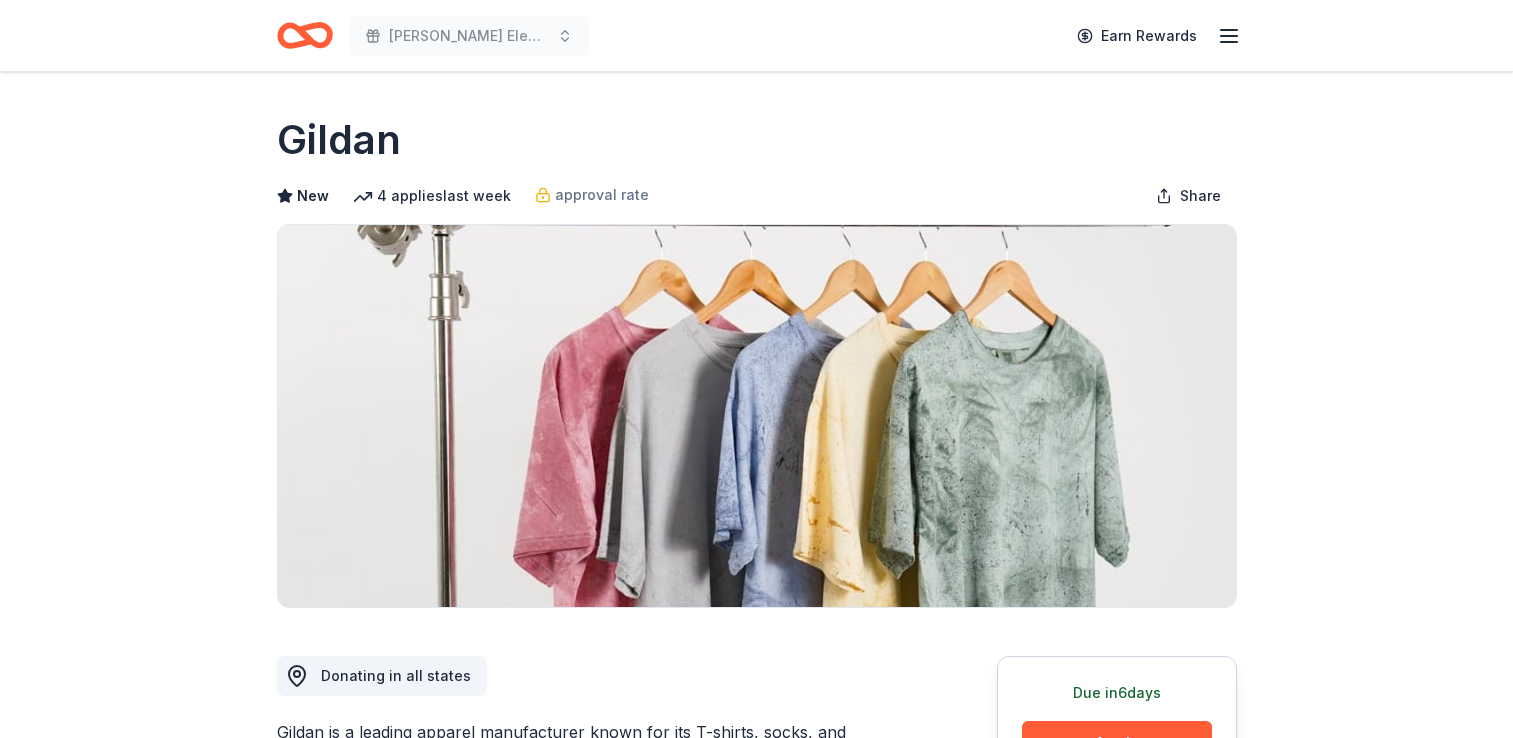 scroll, scrollTop: 0, scrollLeft: 0, axis: both 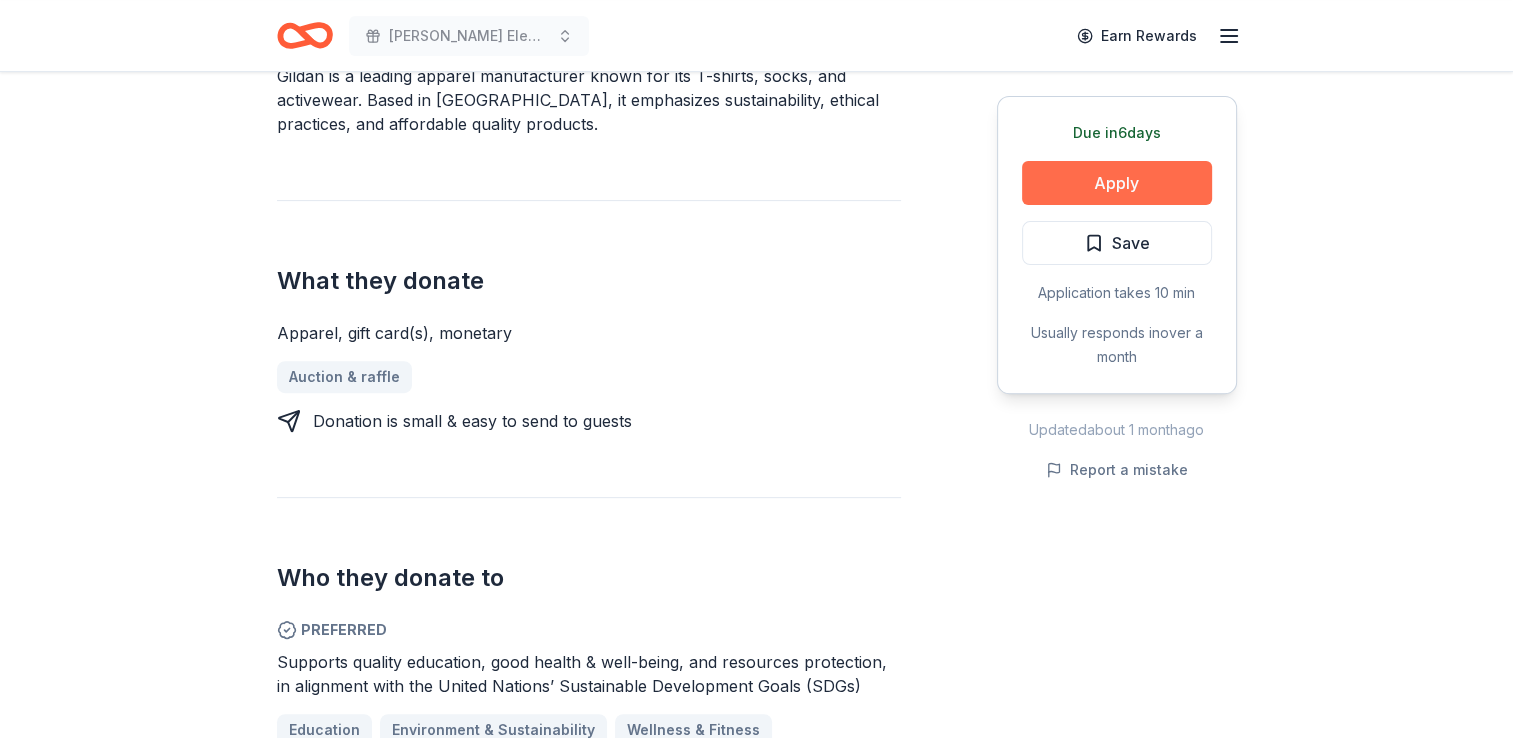 click on "Apply" at bounding box center (1117, 183) 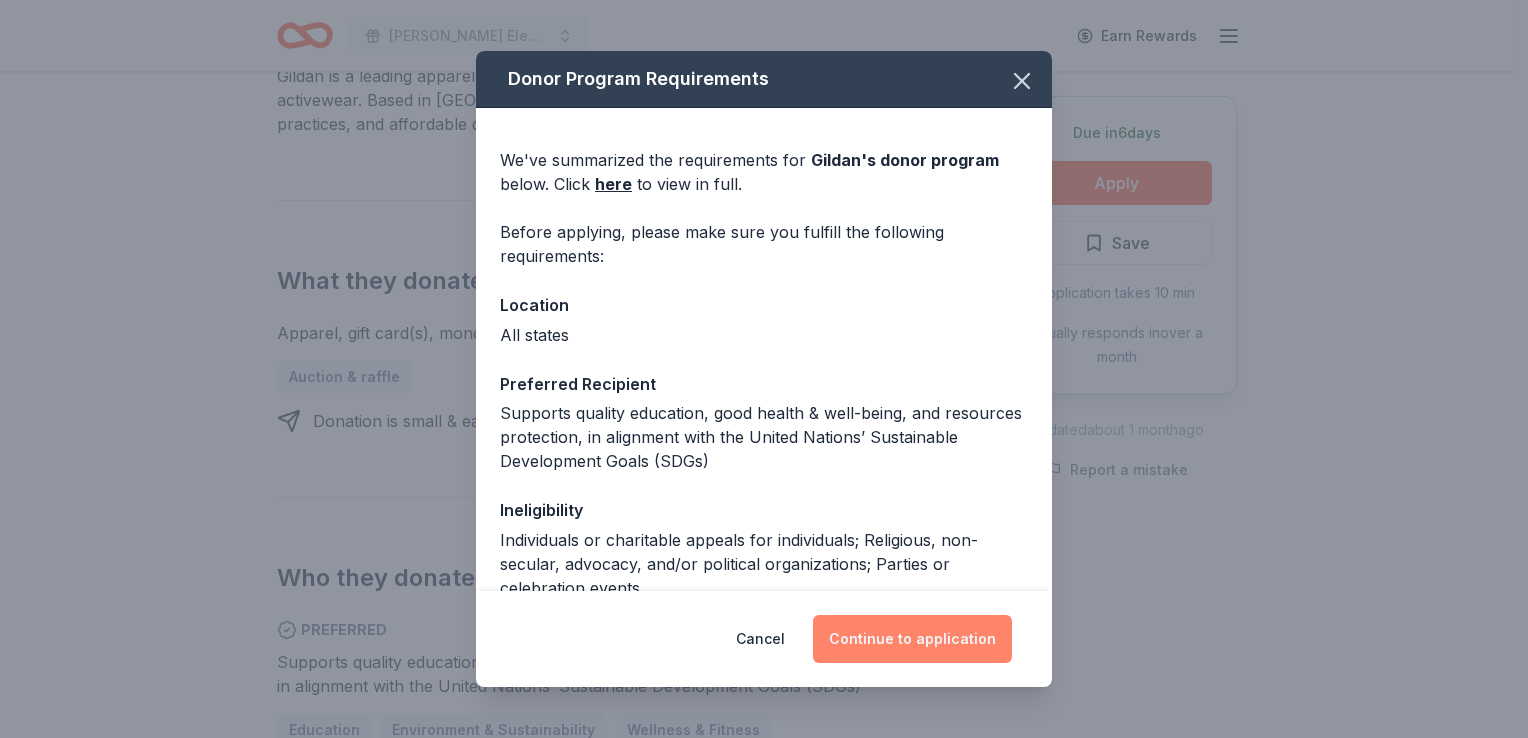 click on "Continue to application" at bounding box center (912, 639) 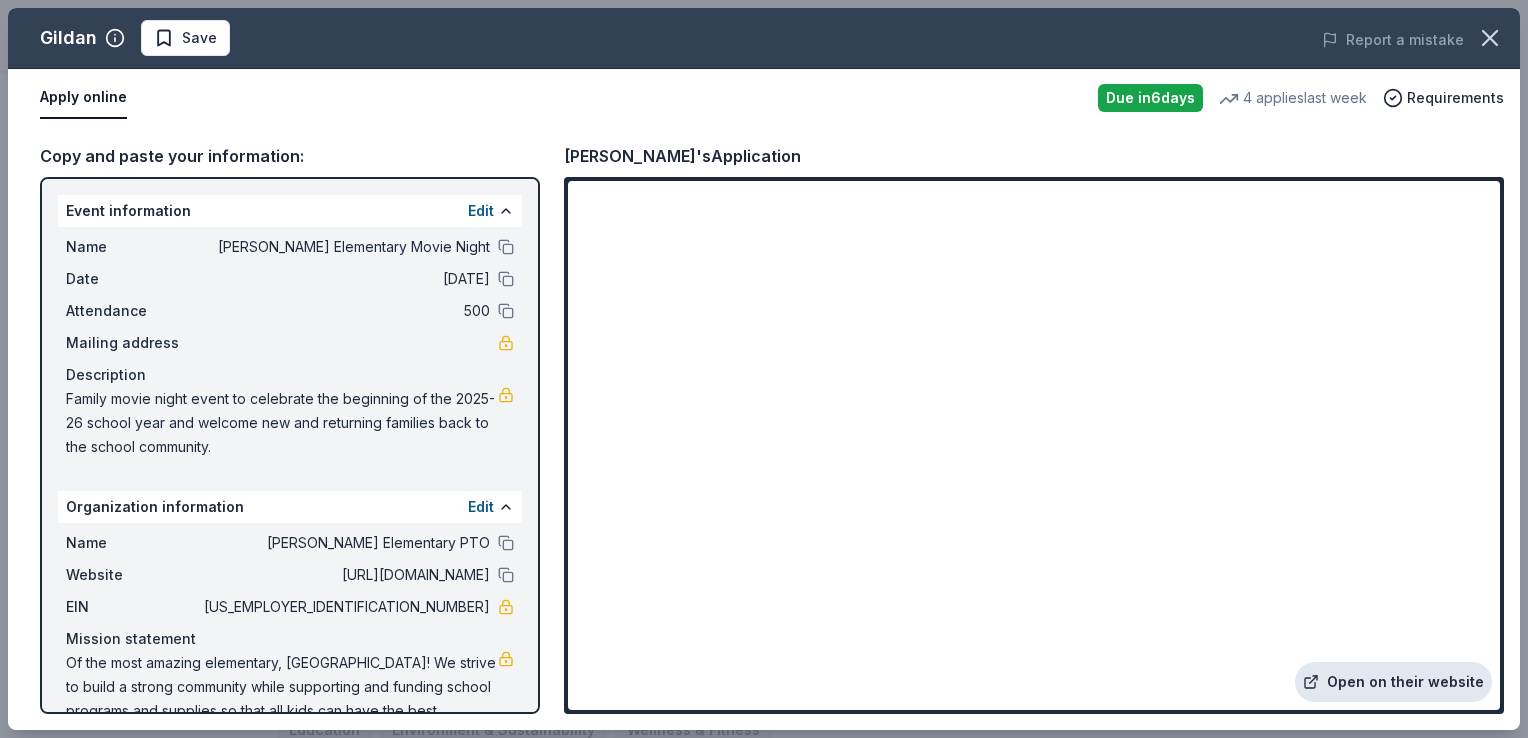 click on "Open on their website" at bounding box center (1393, 682) 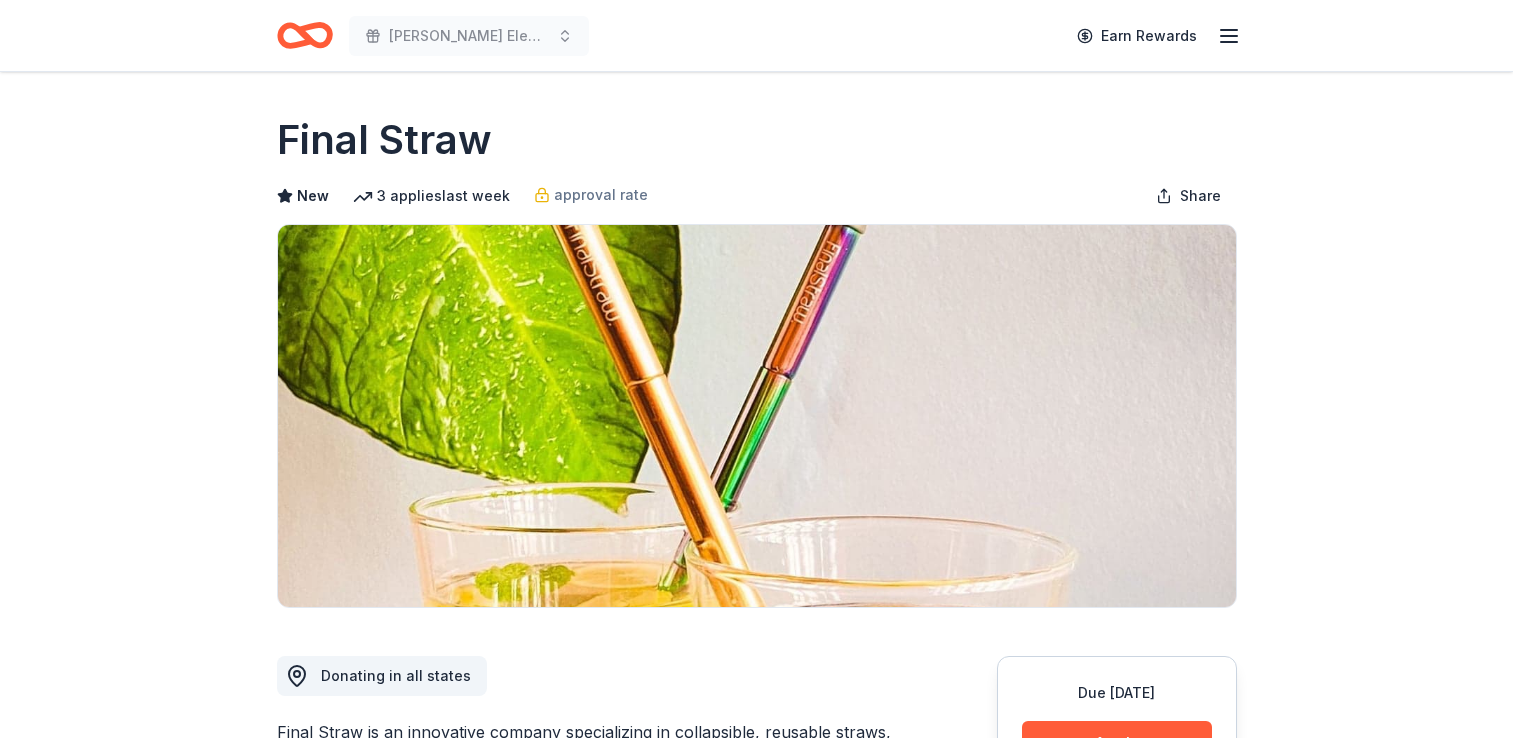 scroll, scrollTop: 0, scrollLeft: 0, axis: both 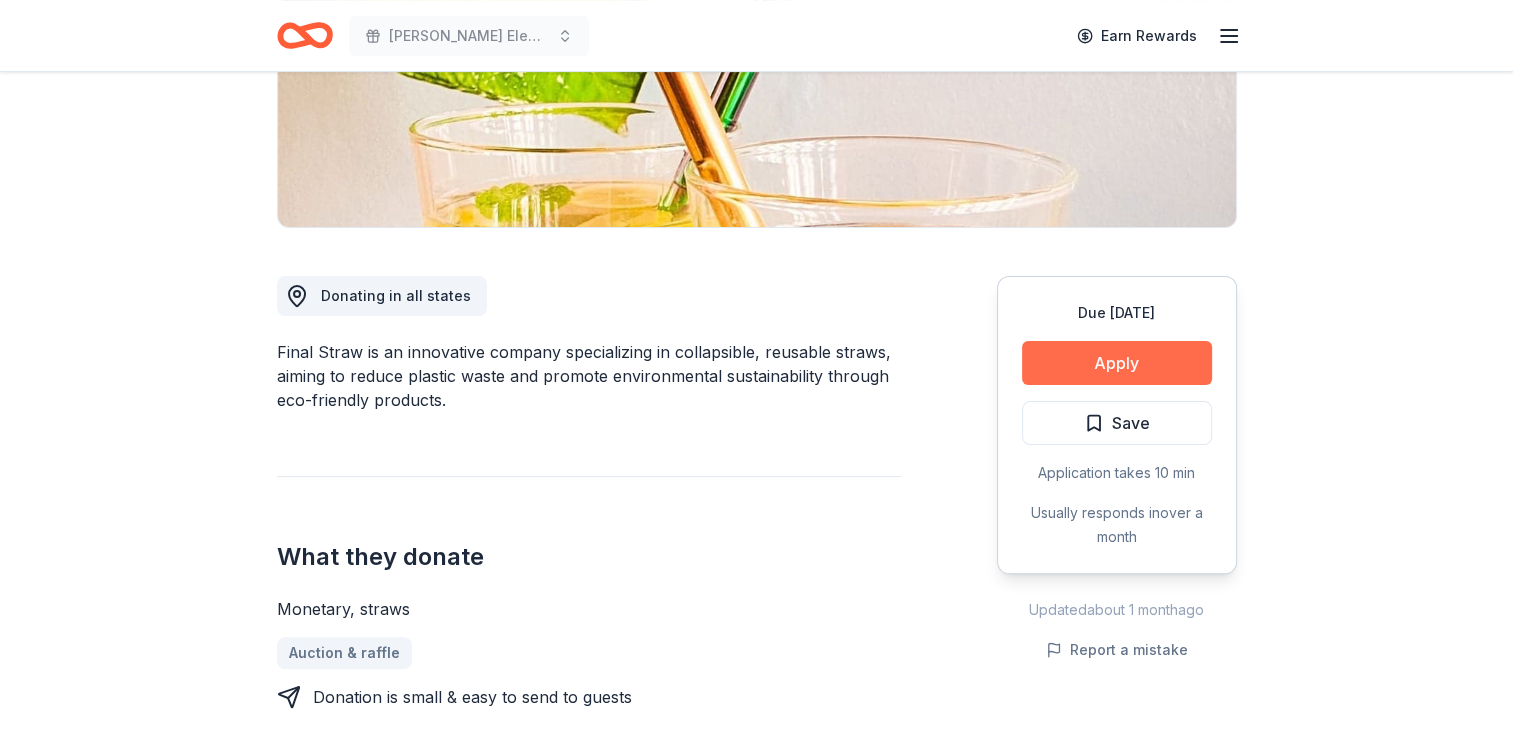 click on "Apply" at bounding box center (1117, 363) 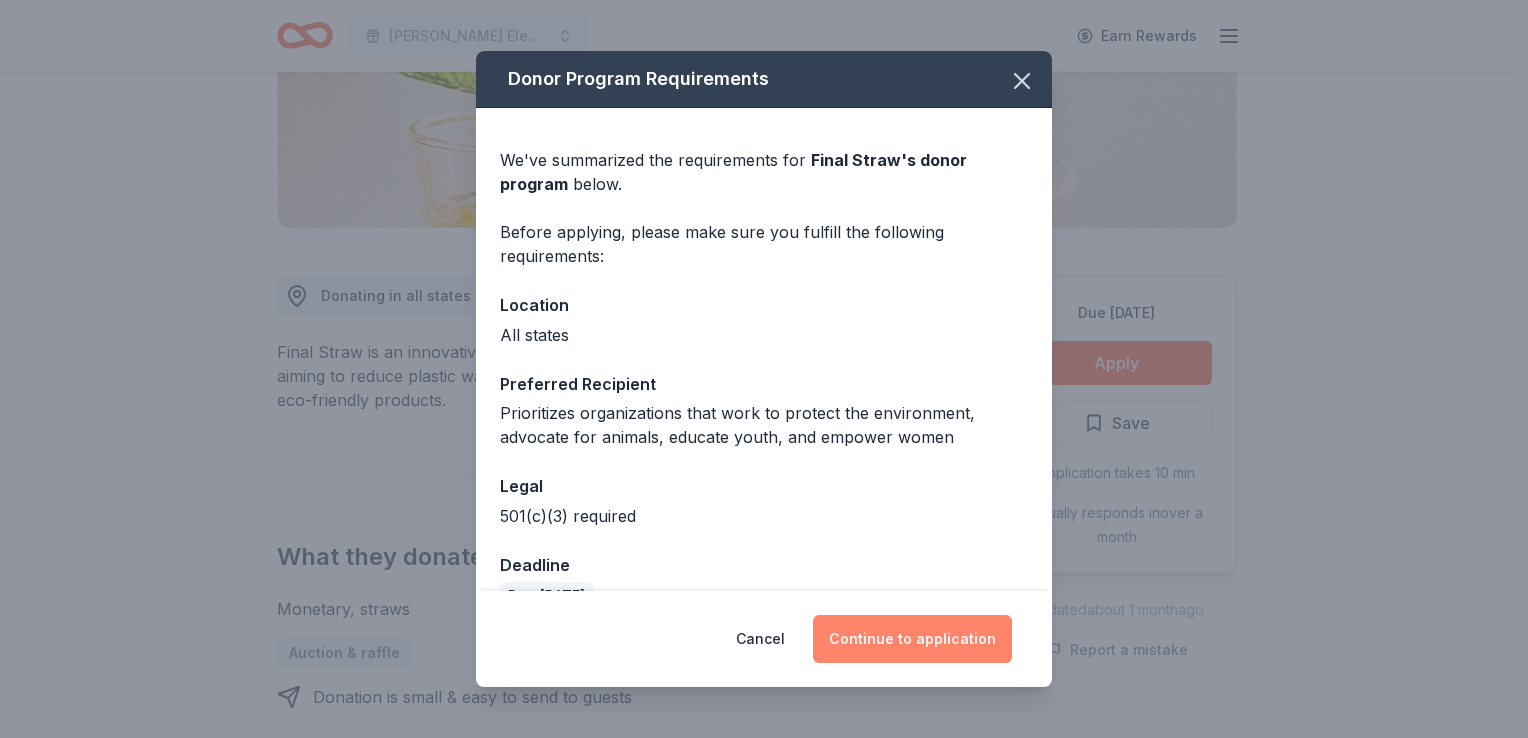click on "Continue to application" at bounding box center [912, 639] 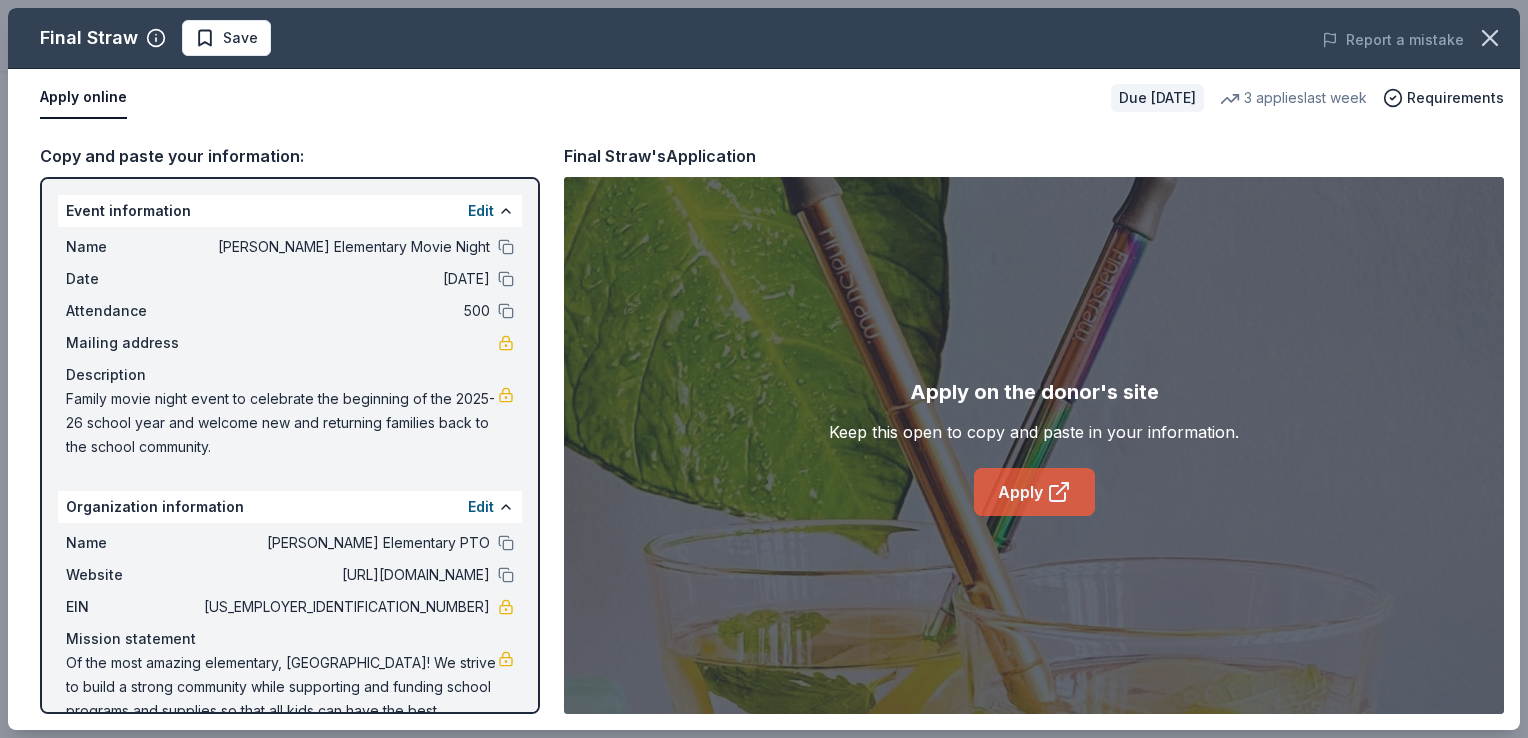 click on "Apply" at bounding box center (1034, 492) 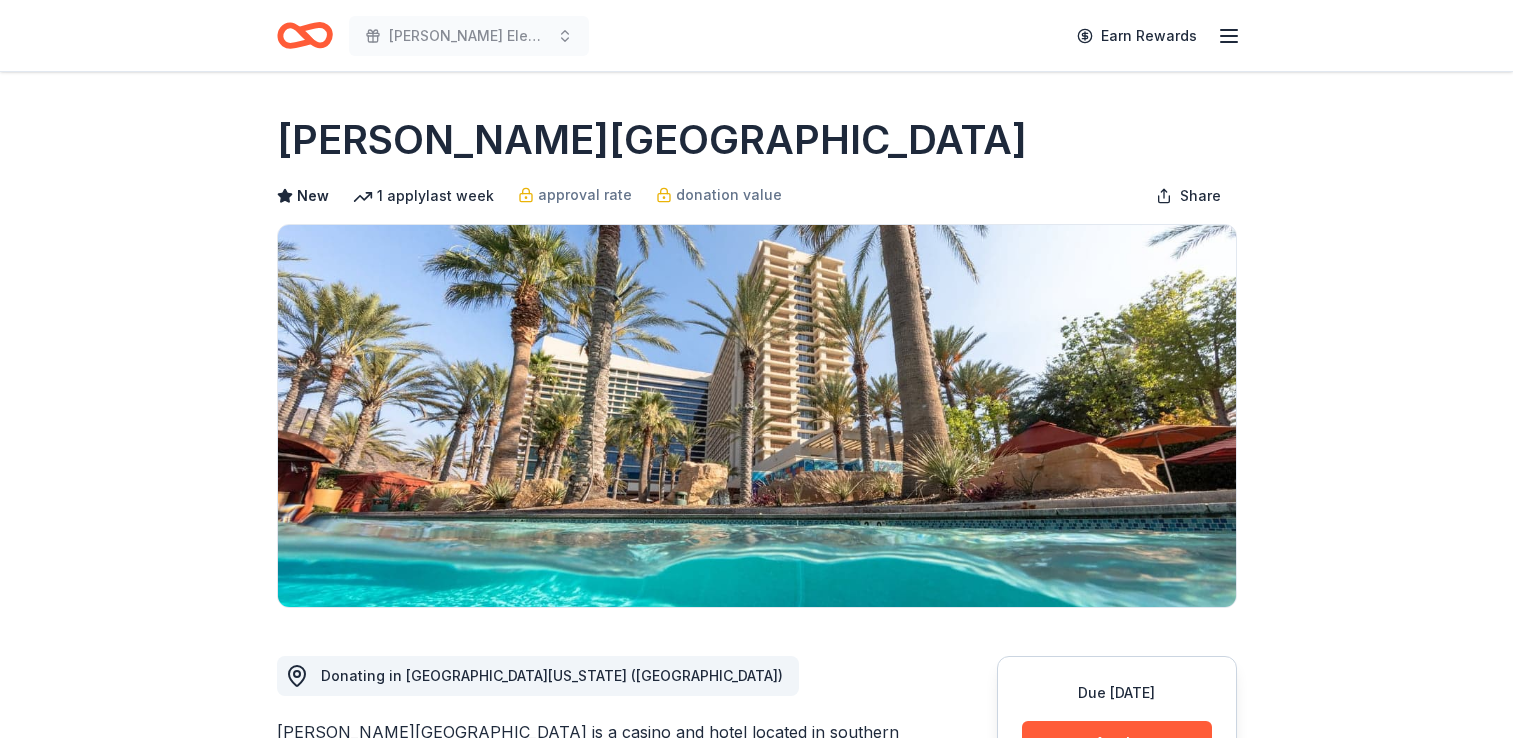 scroll, scrollTop: 0, scrollLeft: 0, axis: both 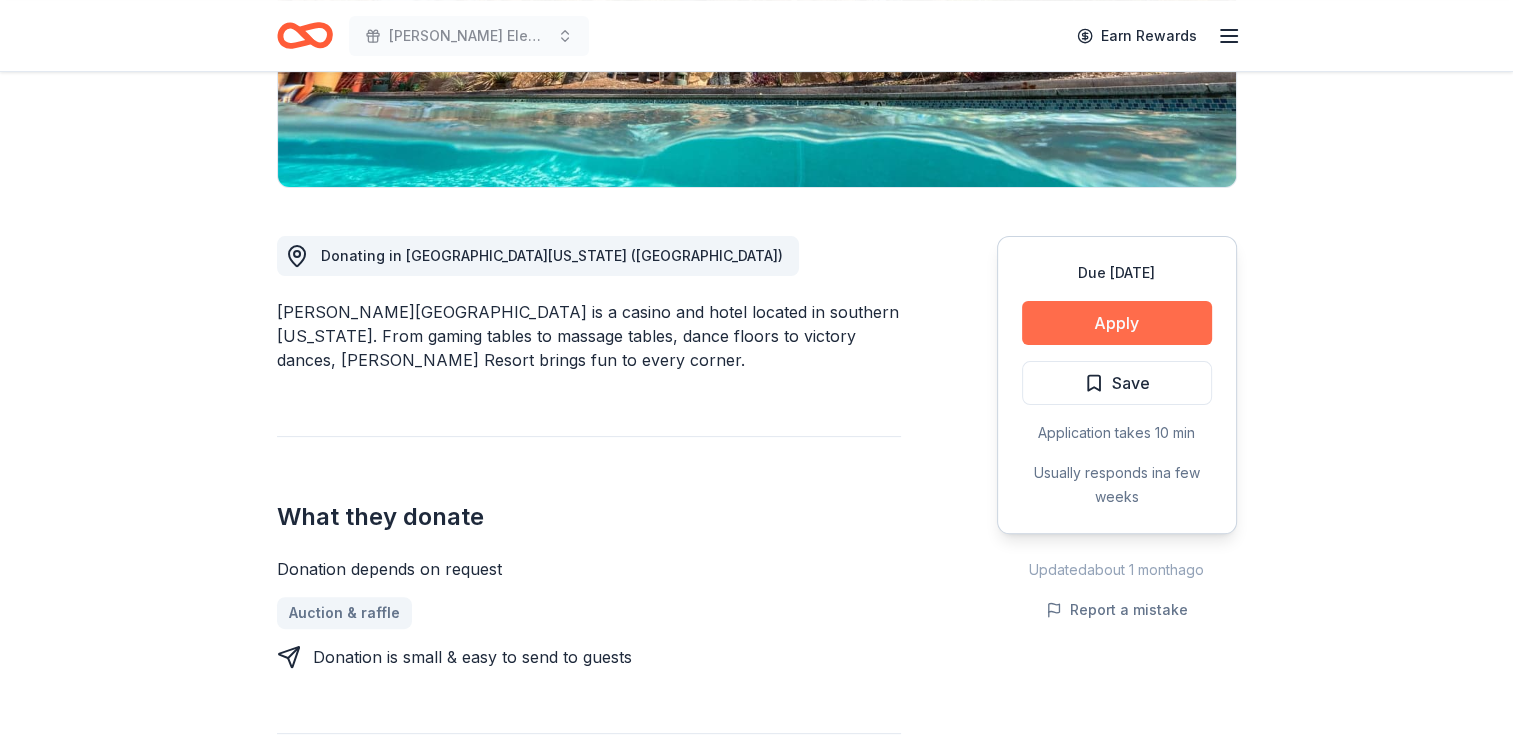 click on "Apply" at bounding box center (1117, 323) 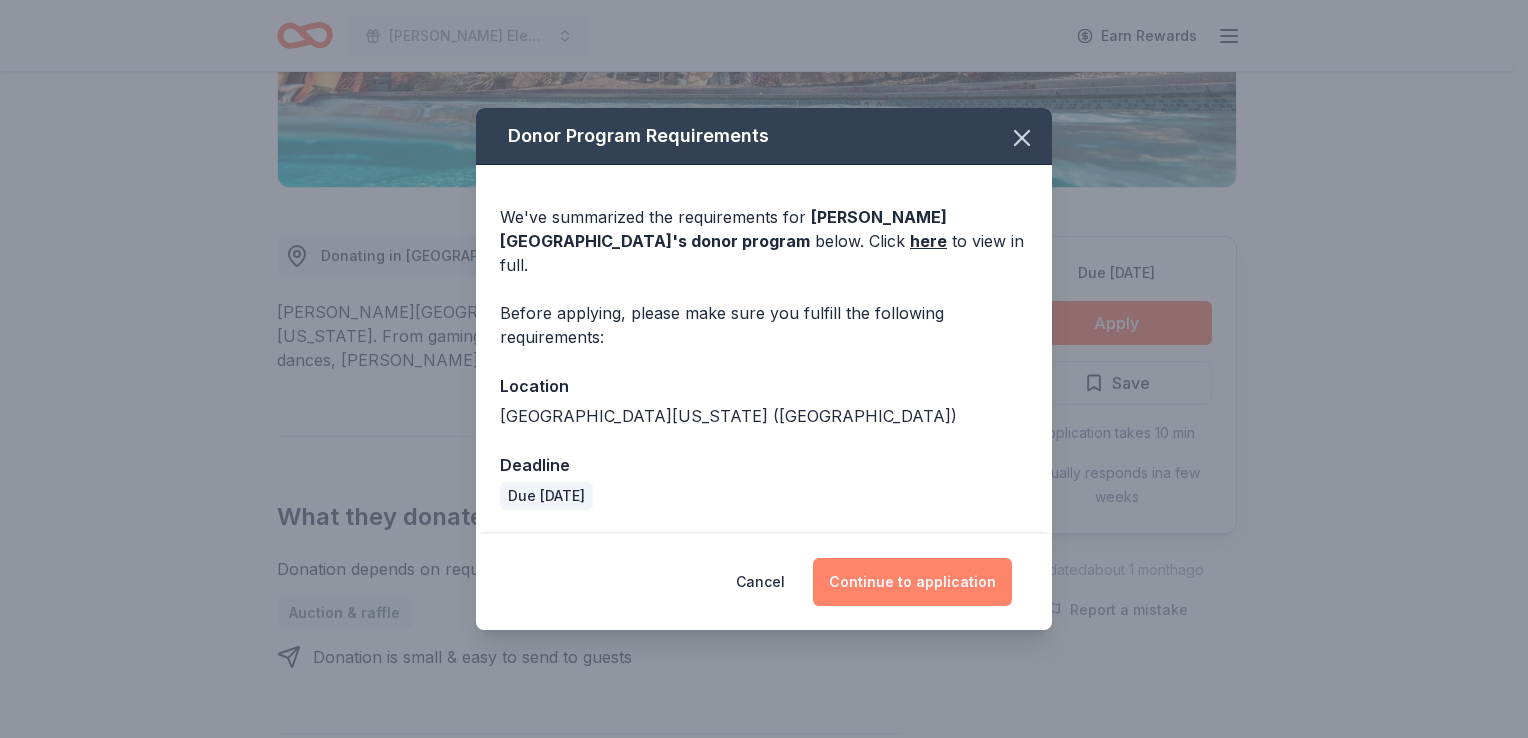 click on "Continue to application" at bounding box center [912, 582] 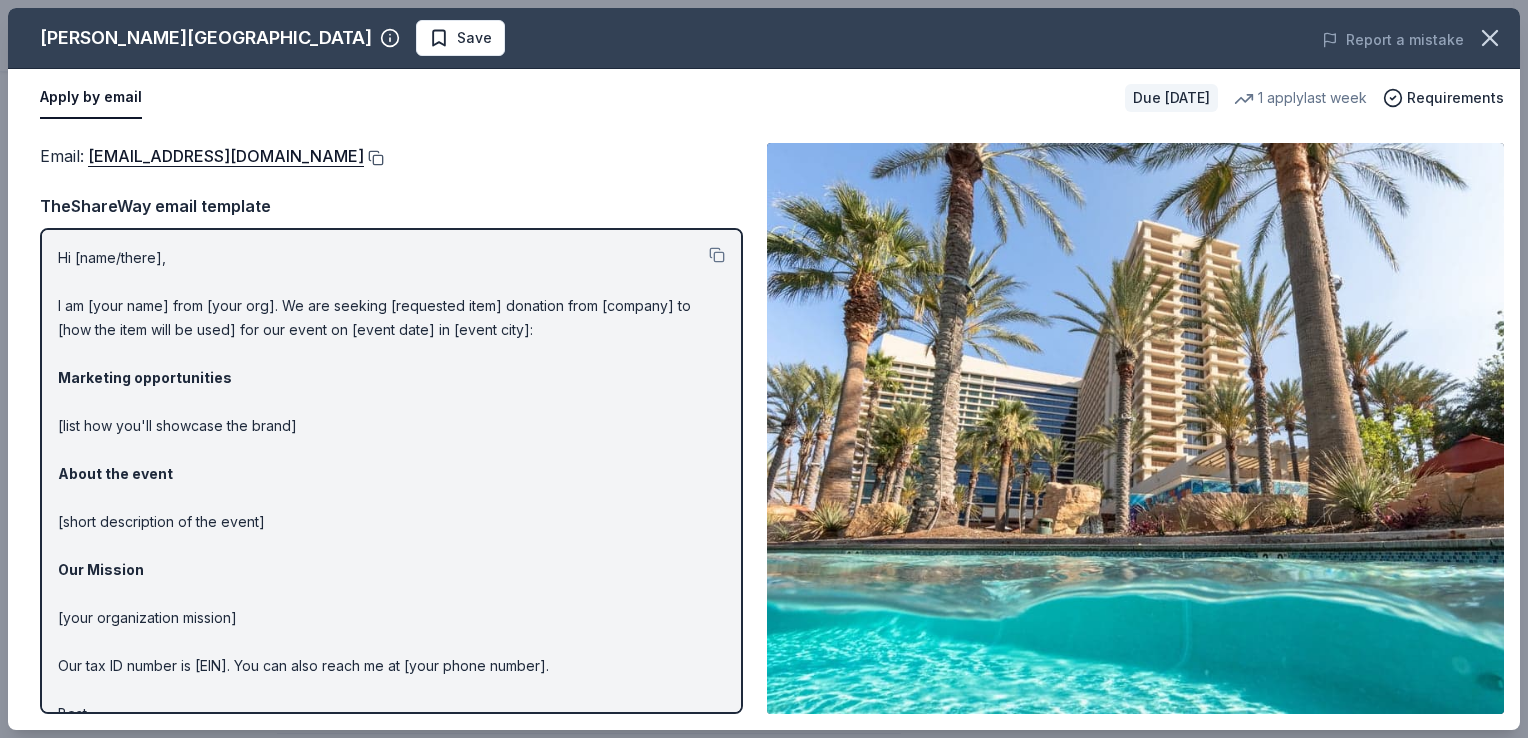 click at bounding box center [374, 158] 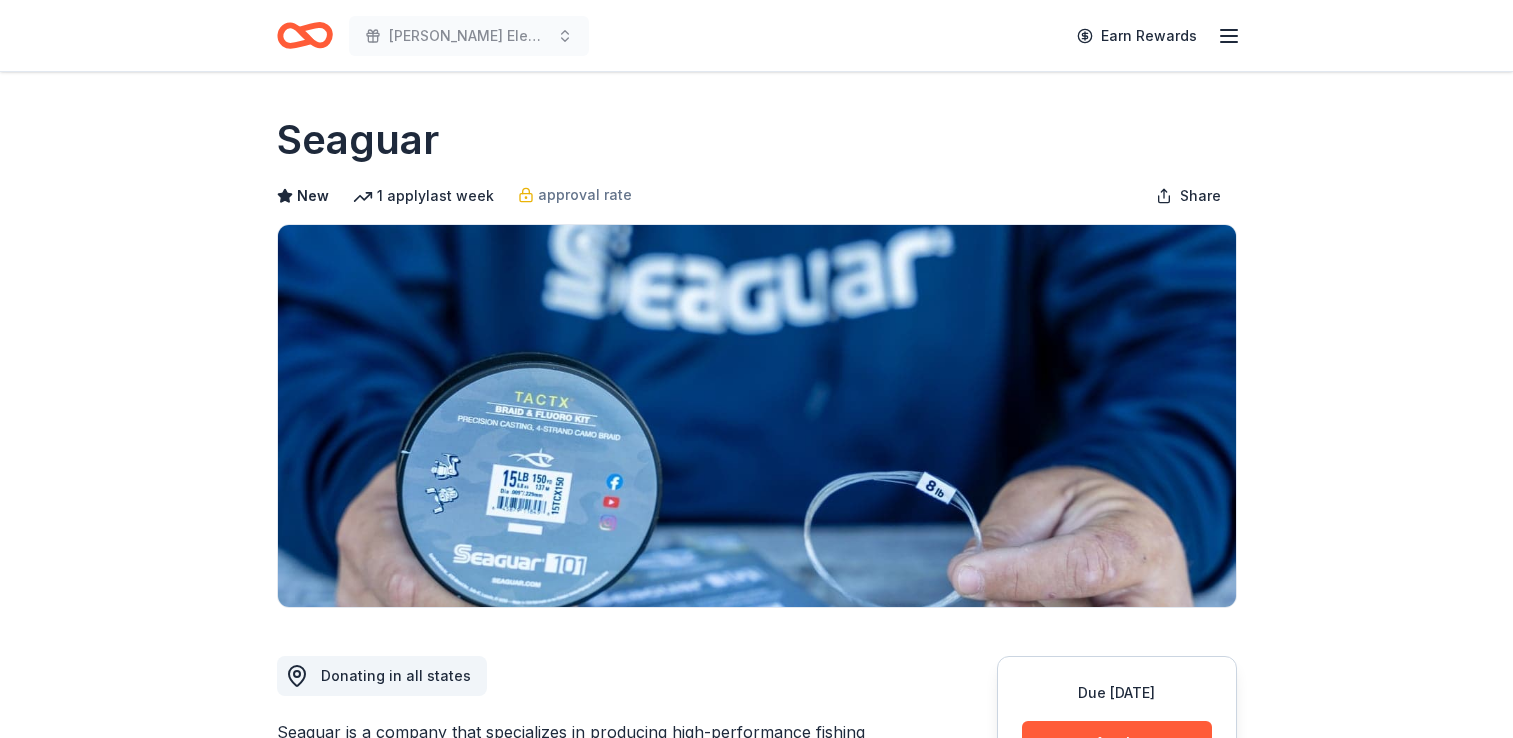 scroll, scrollTop: 0, scrollLeft: 0, axis: both 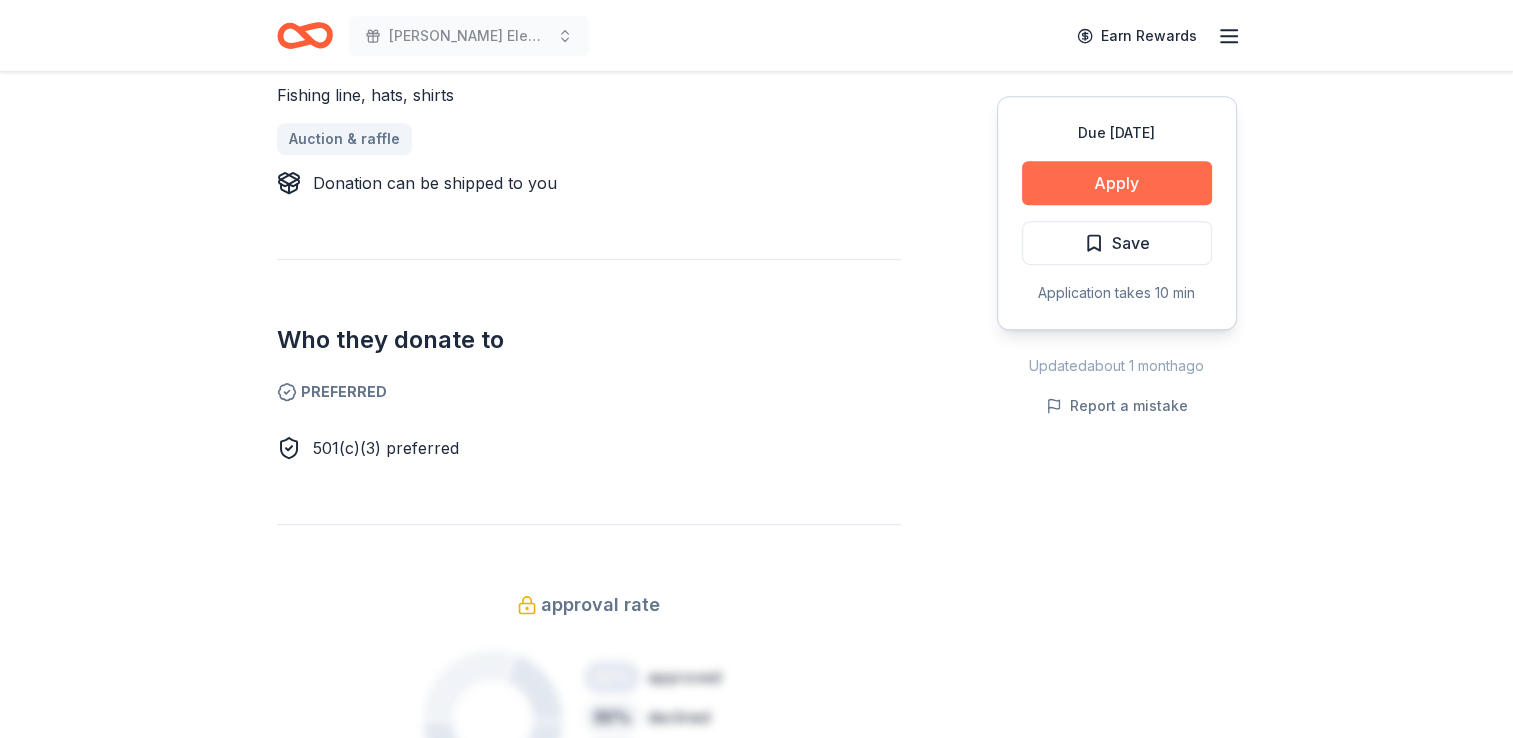 click on "Apply" at bounding box center [1117, 183] 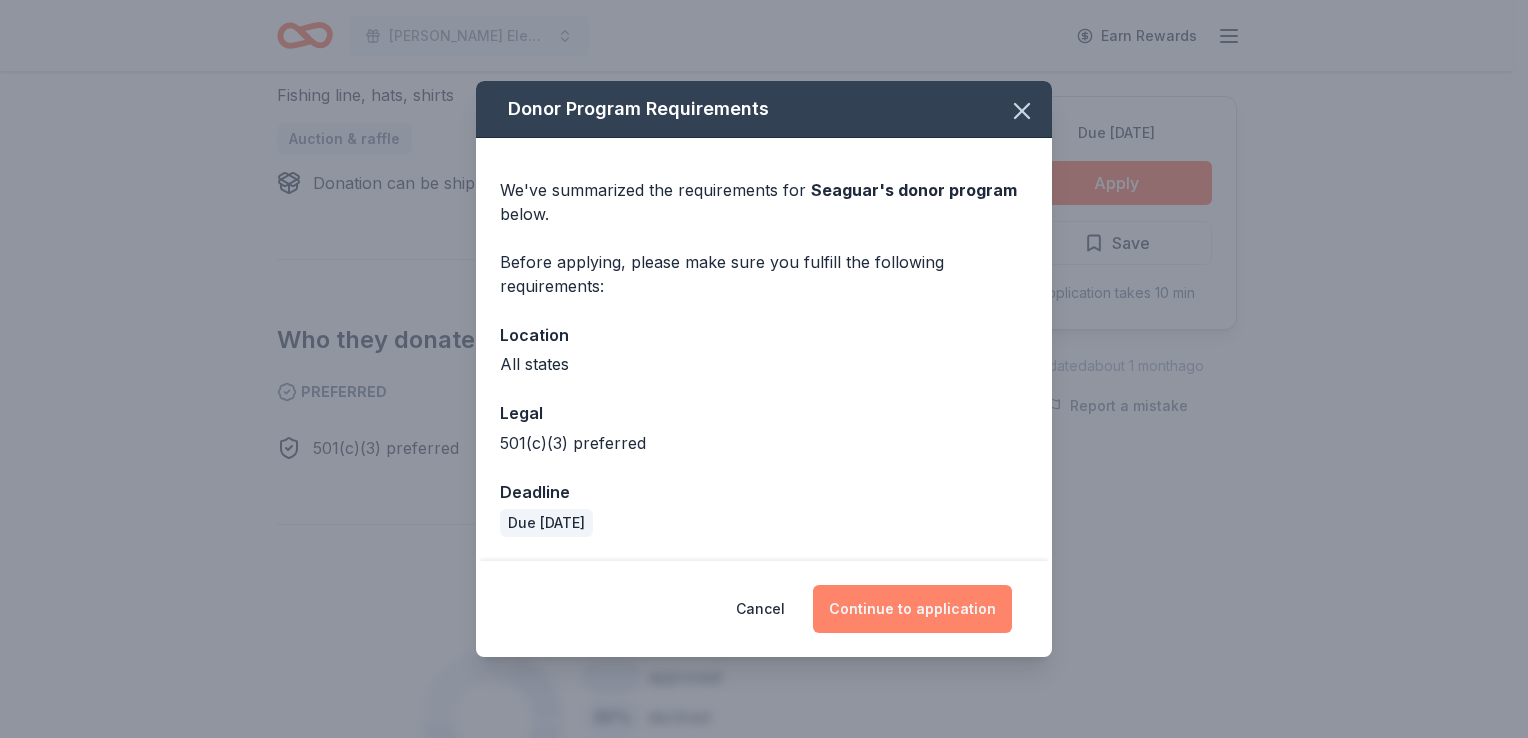 click on "Continue to application" at bounding box center (912, 609) 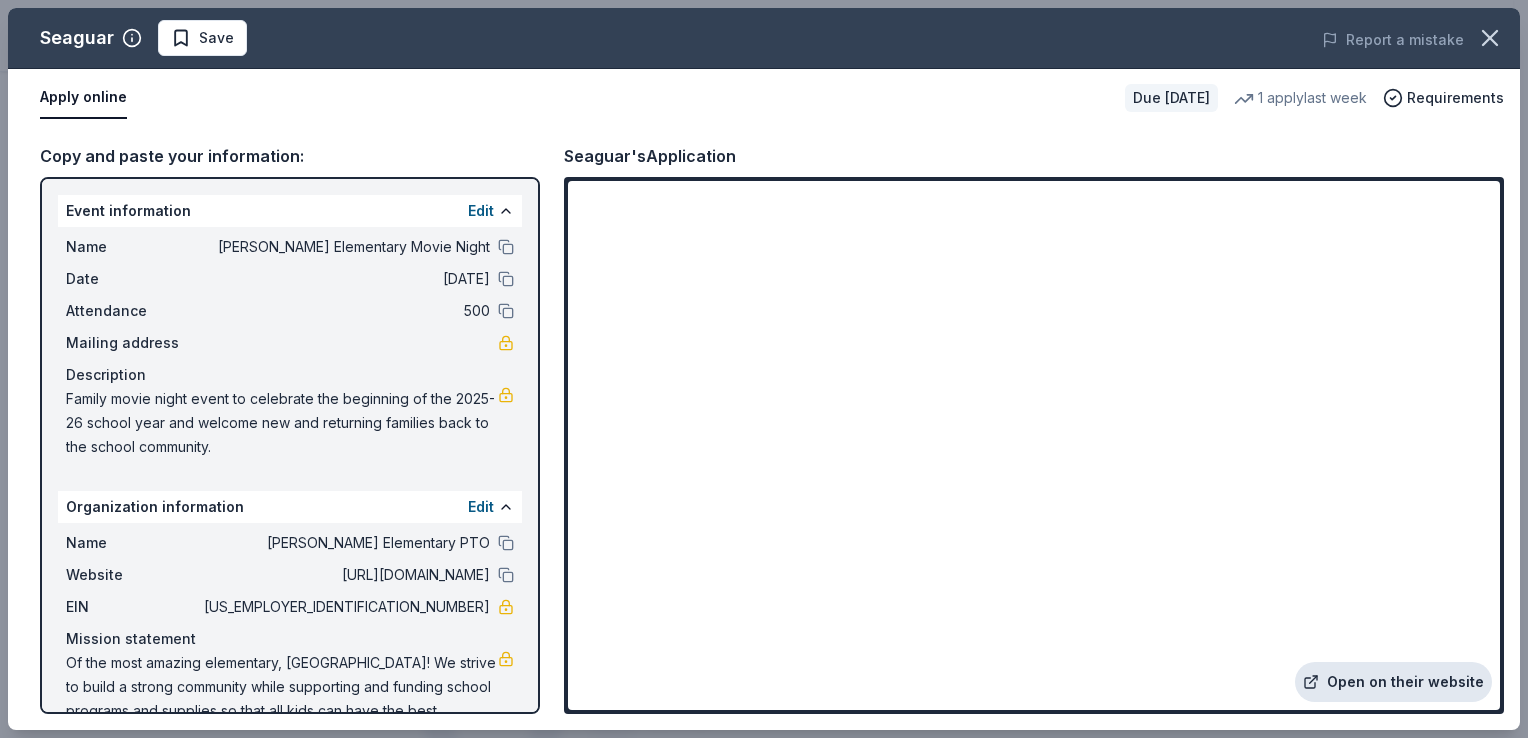 click on "Open on their website" at bounding box center (1393, 682) 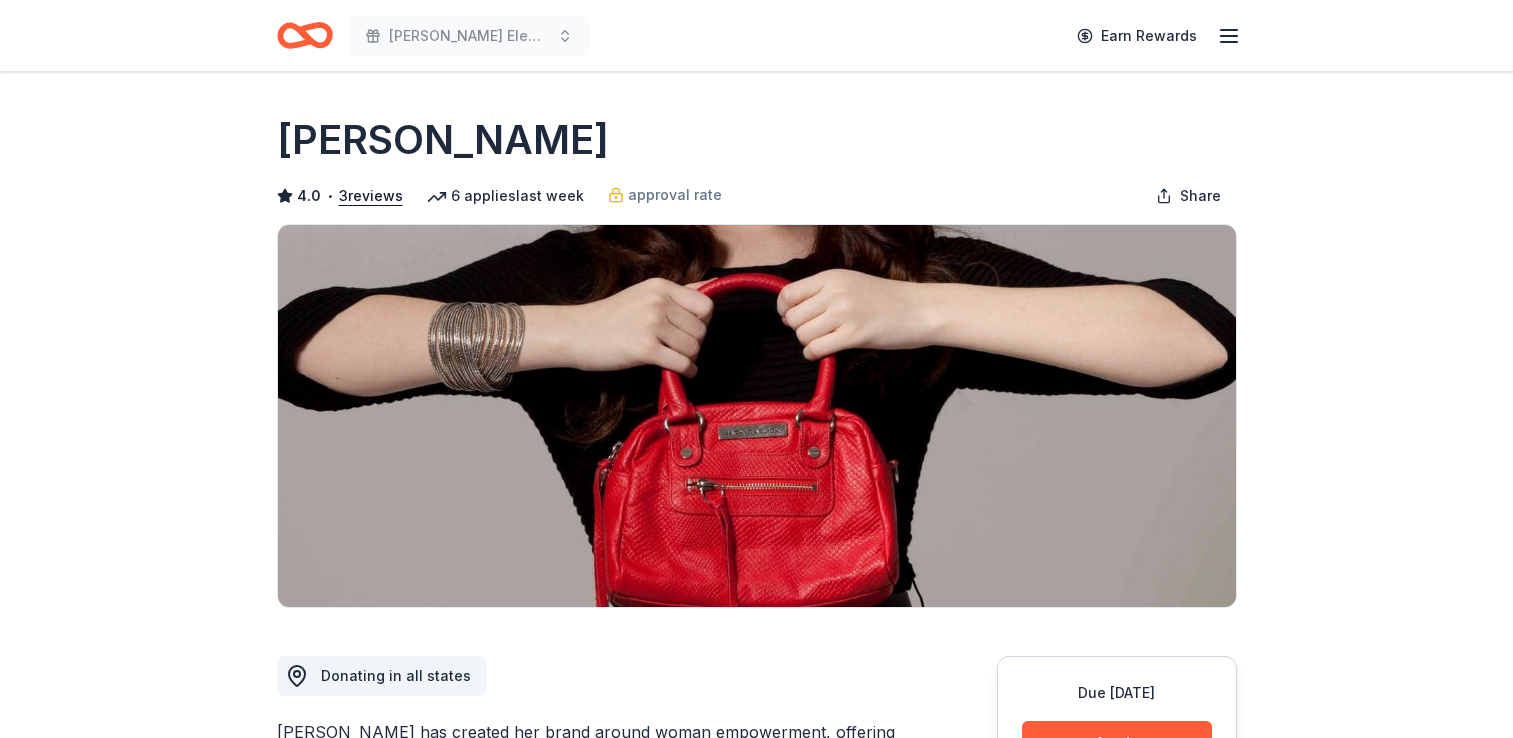 scroll, scrollTop: 0, scrollLeft: 0, axis: both 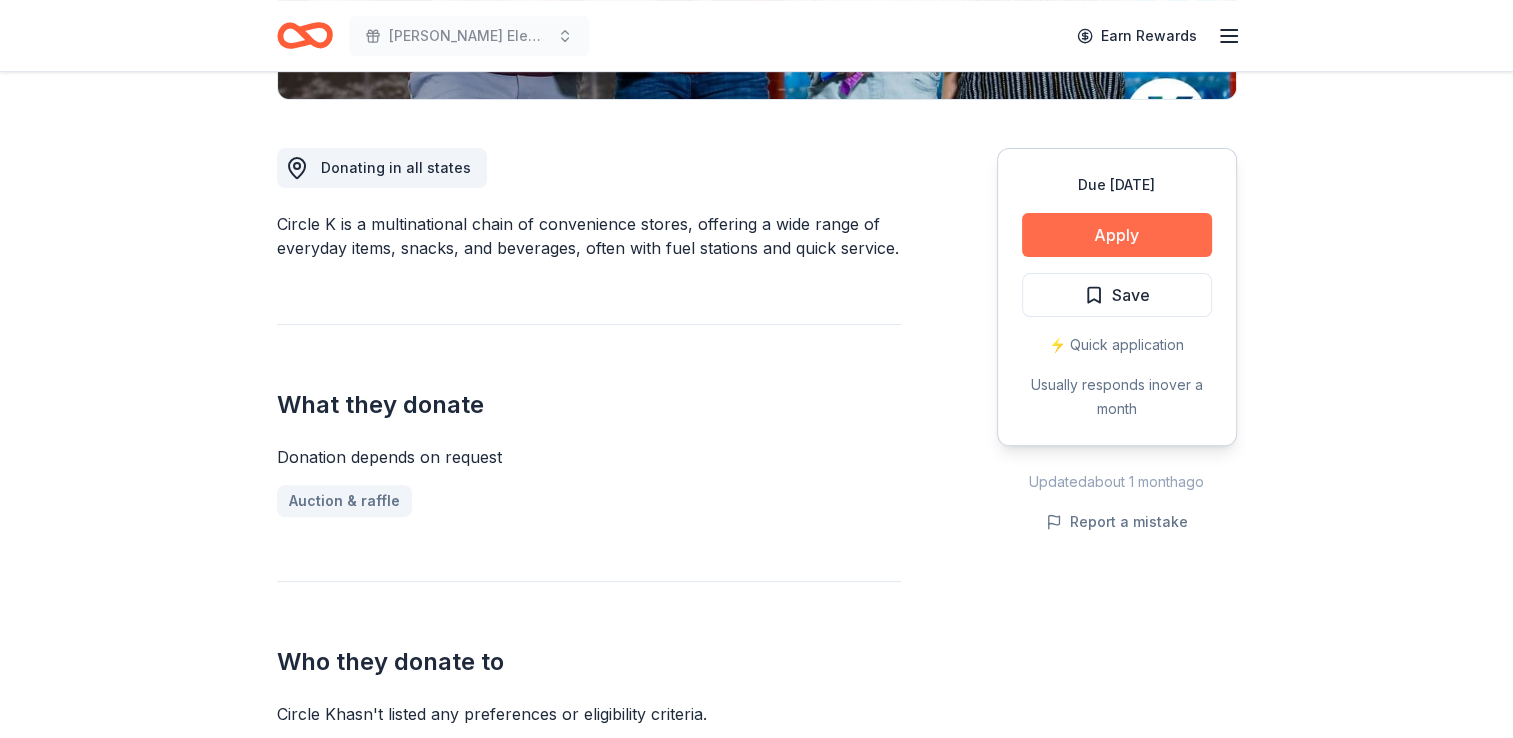 click on "Apply" at bounding box center [1117, 235] 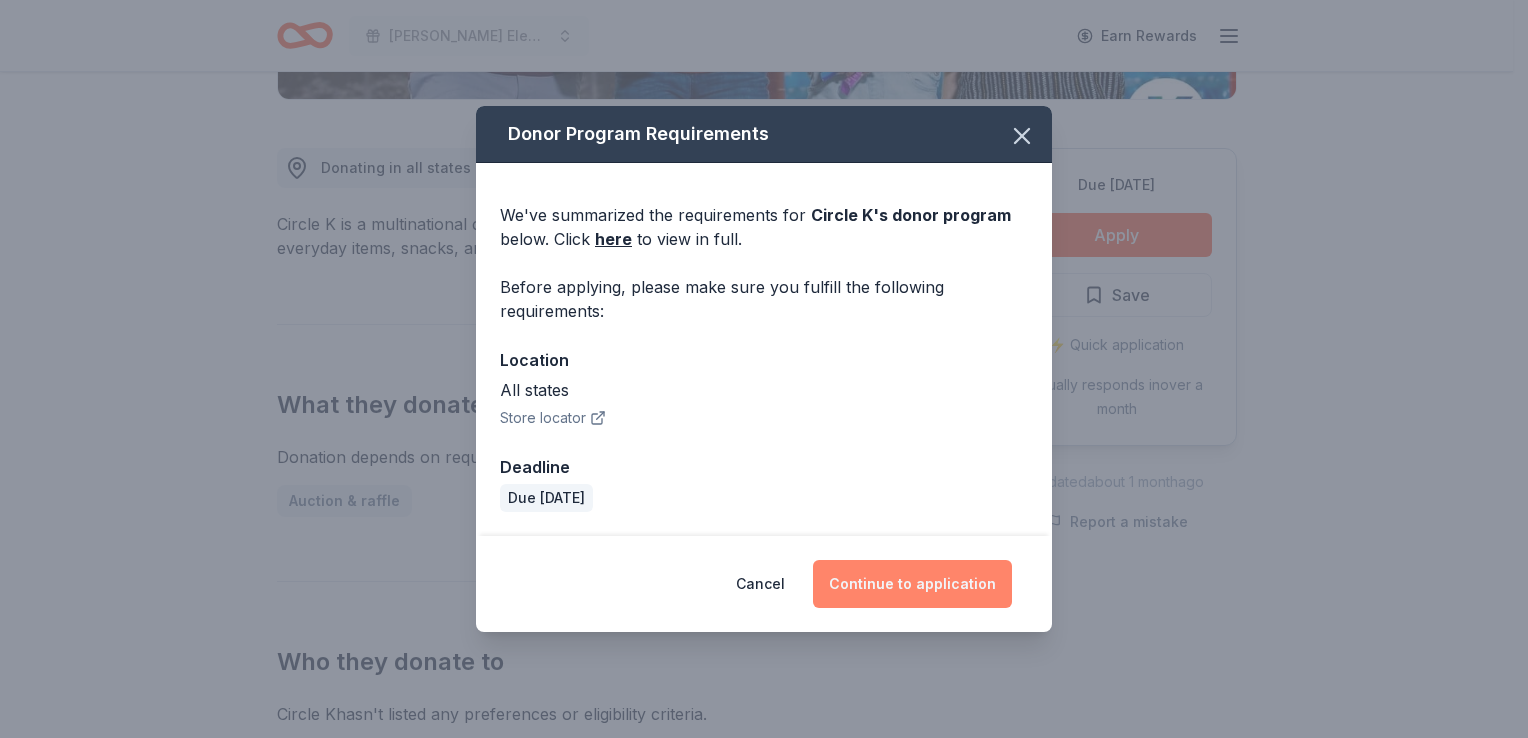 click on "Continue to application" at bounding box center [912, 584] 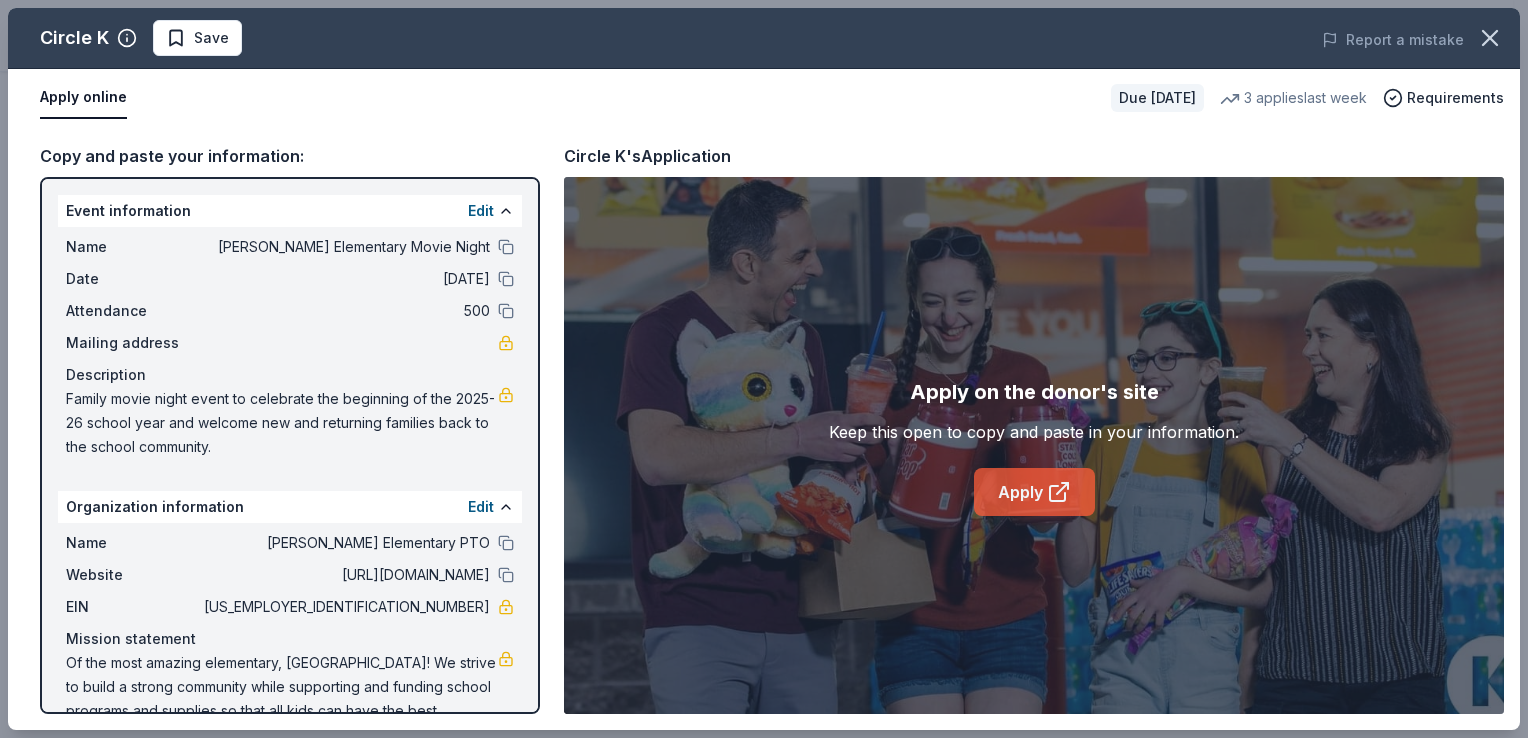 click on "Apply" at bounding box center (1034, 492) 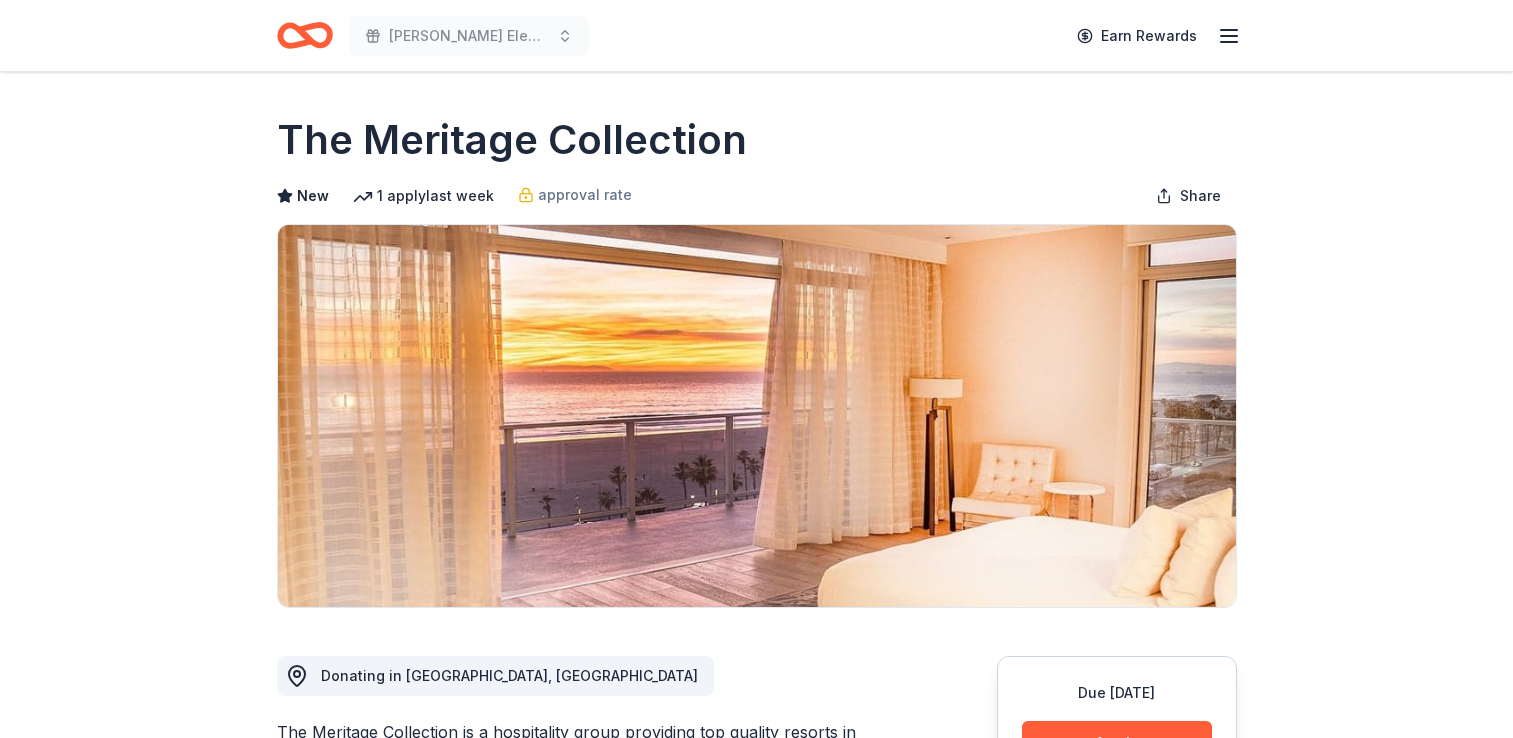 scroll, scrollTop: 0, scrollLeft: 0, axis: both 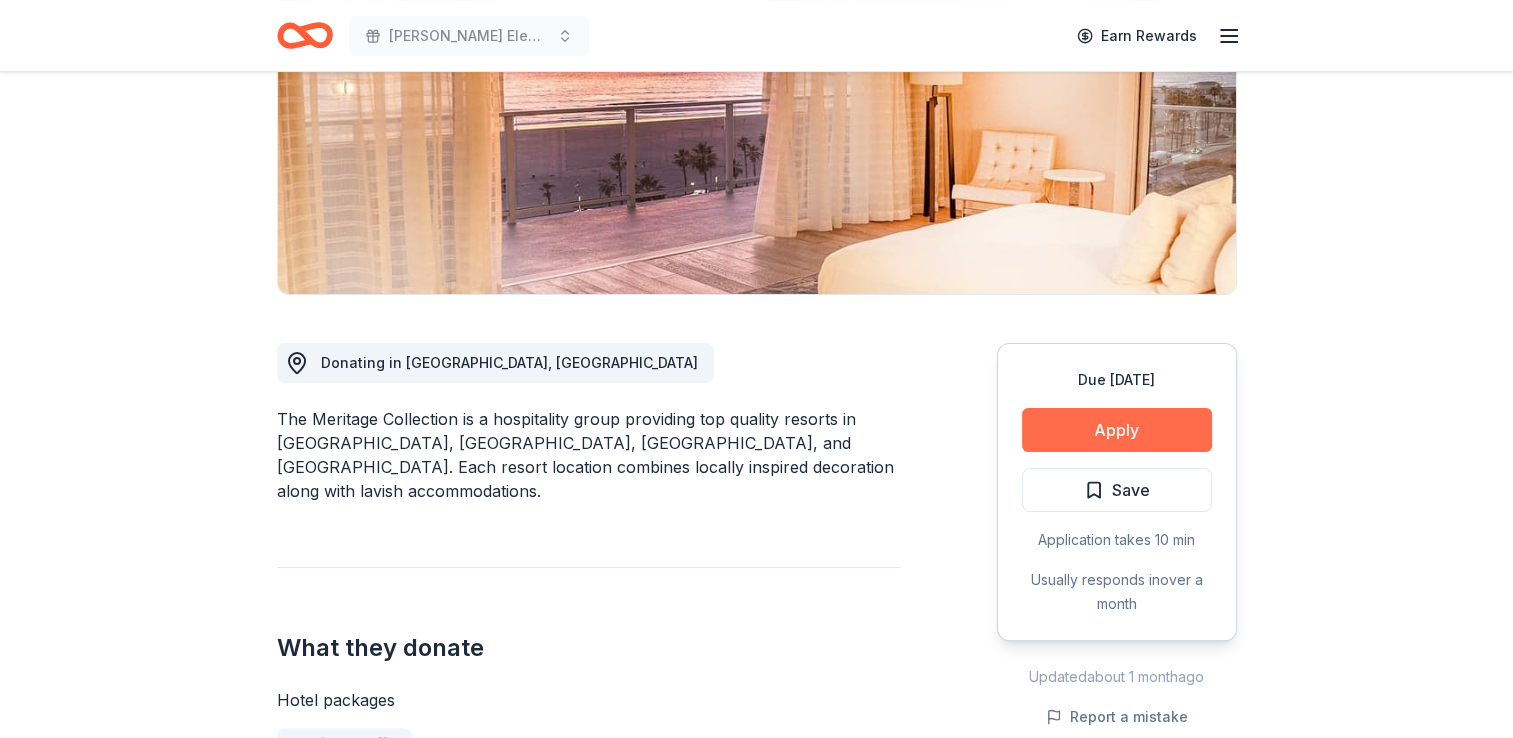 click on "Apply" at bounding box center (1117, 430) 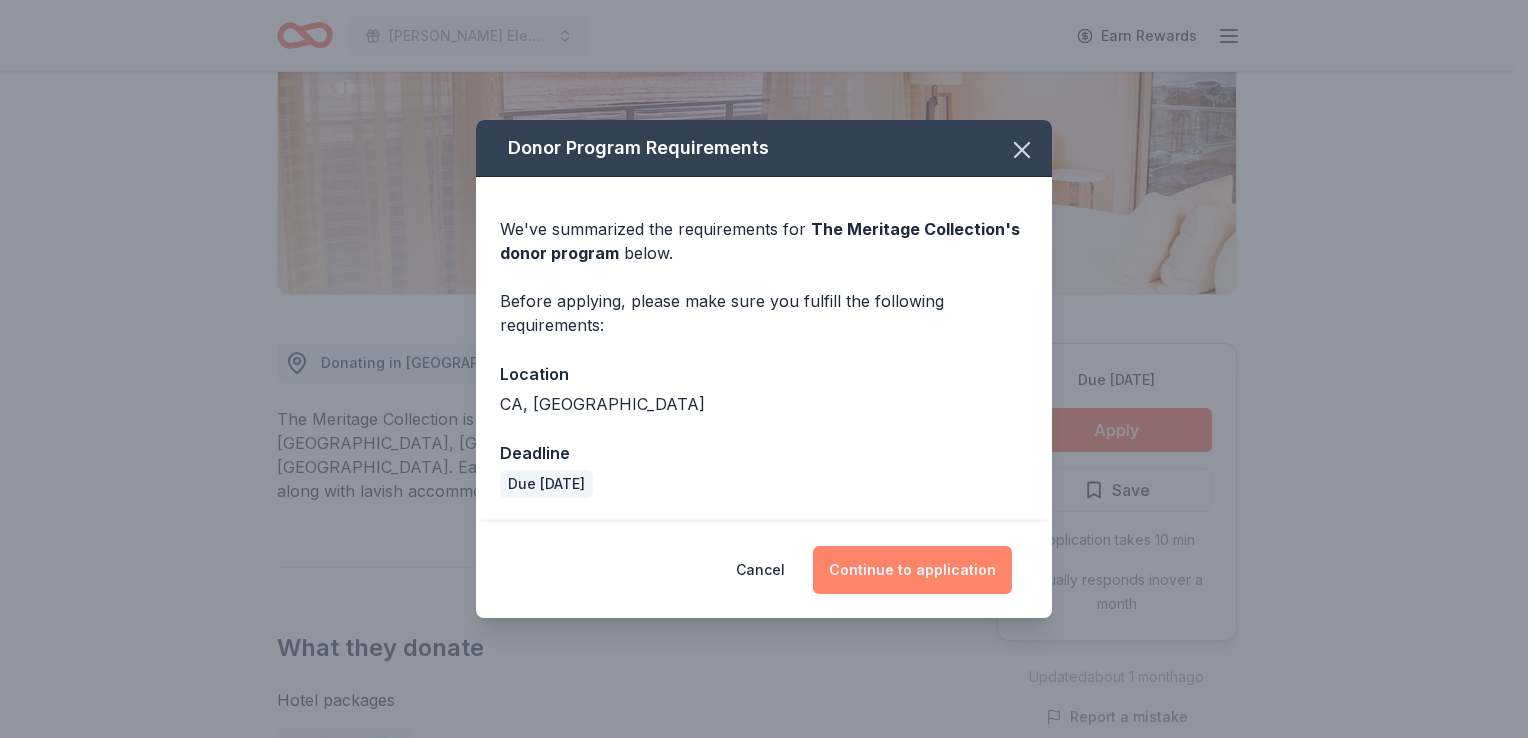 click on "Continue to application" at bounding box center (912, 570) 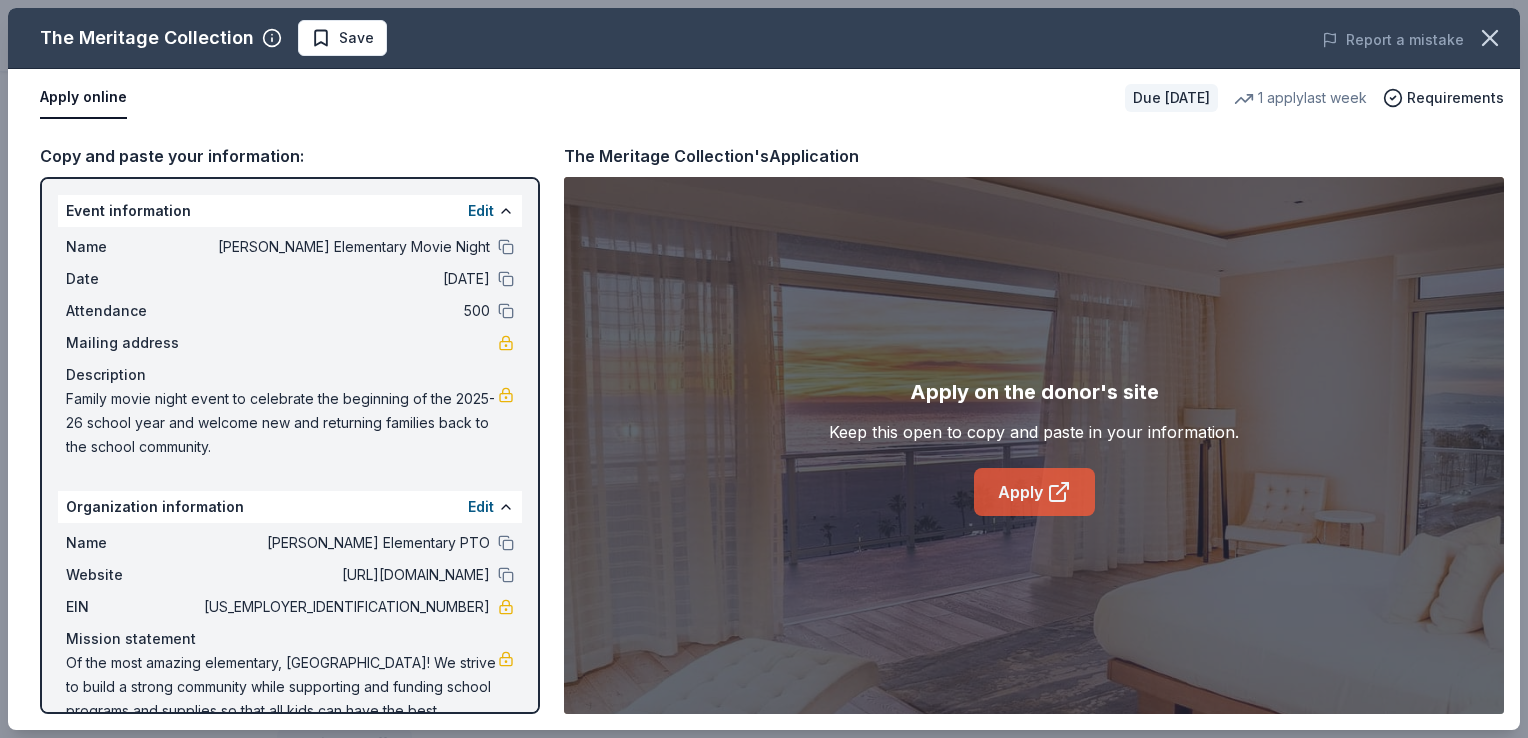 click on "Apply" at bounding box center [1034, 492] 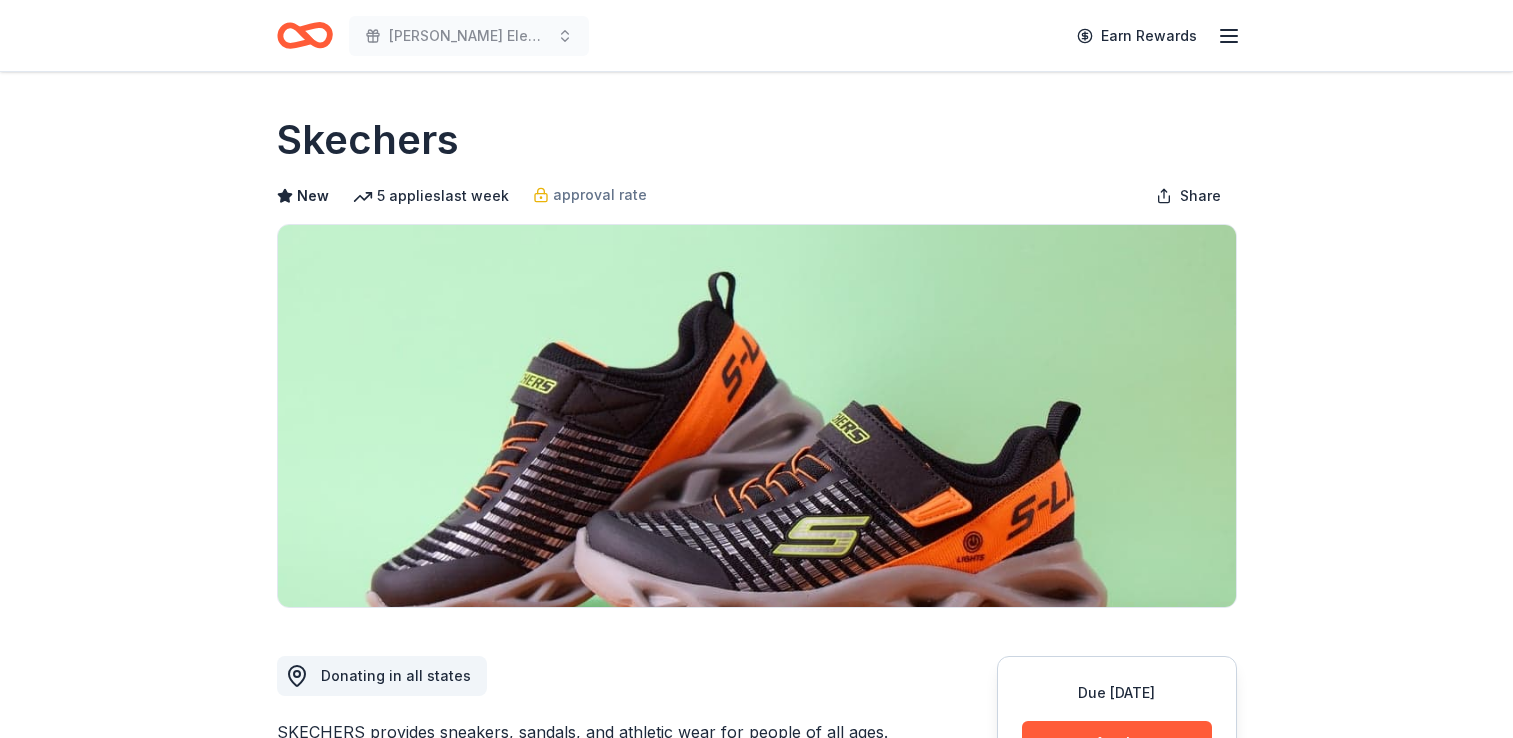 scroll, scrollTop: 0, scrollLeft: 0, axis: both 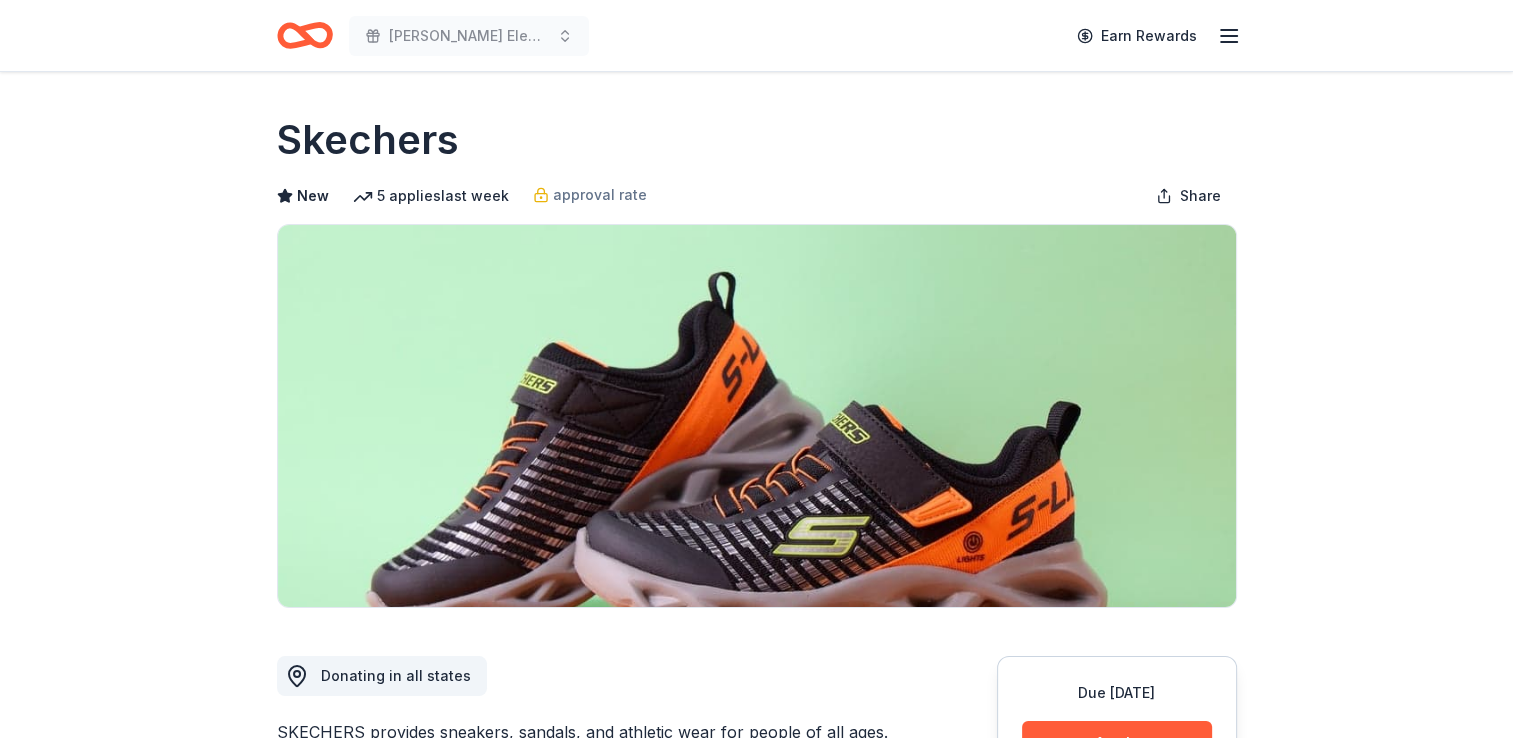 drag, startPoint x: 1512, startPoint y: 133, endPoint x: 1527, endPoint y: 273, distance: 140.80128 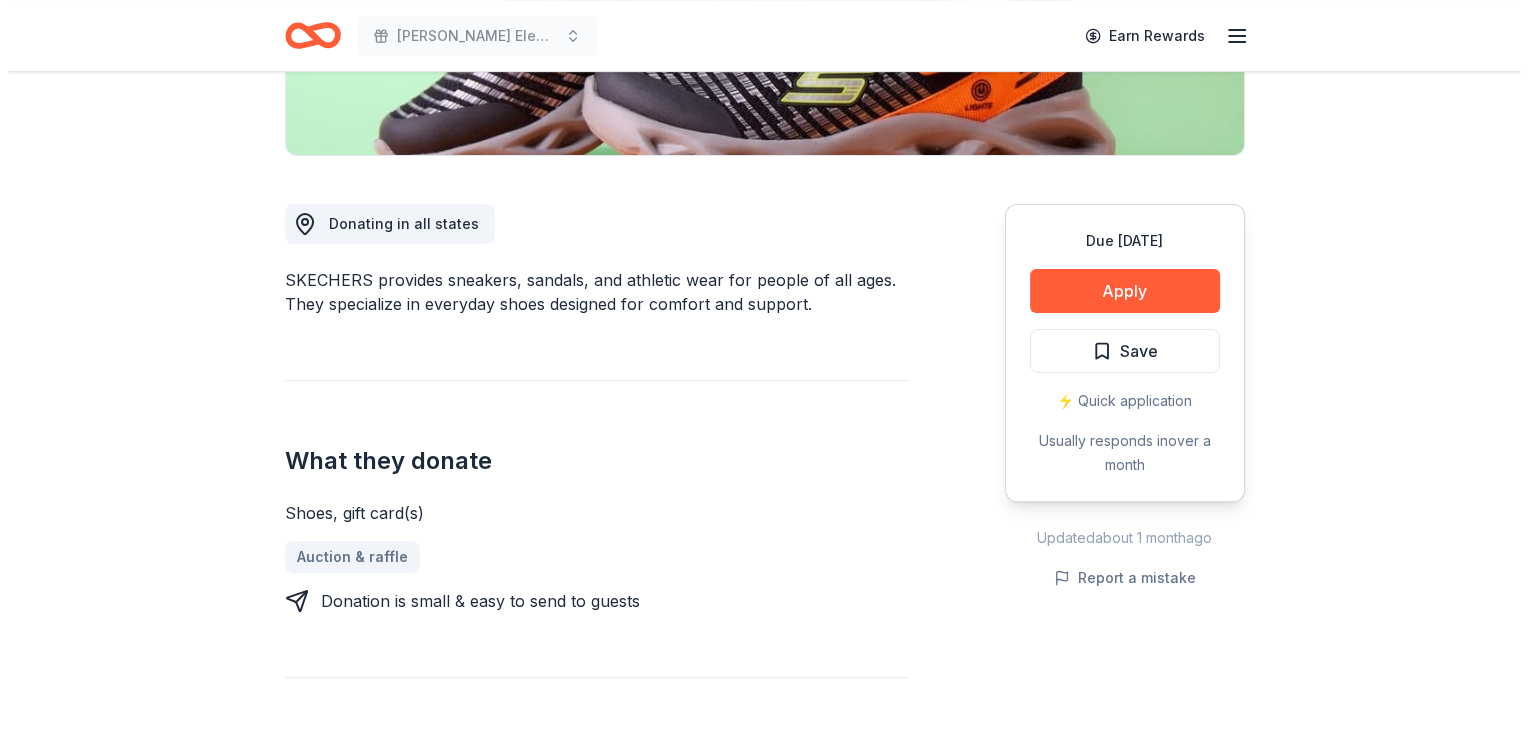 scroll, scrollTop: 635, scrollLeft: 0, axis: vertical 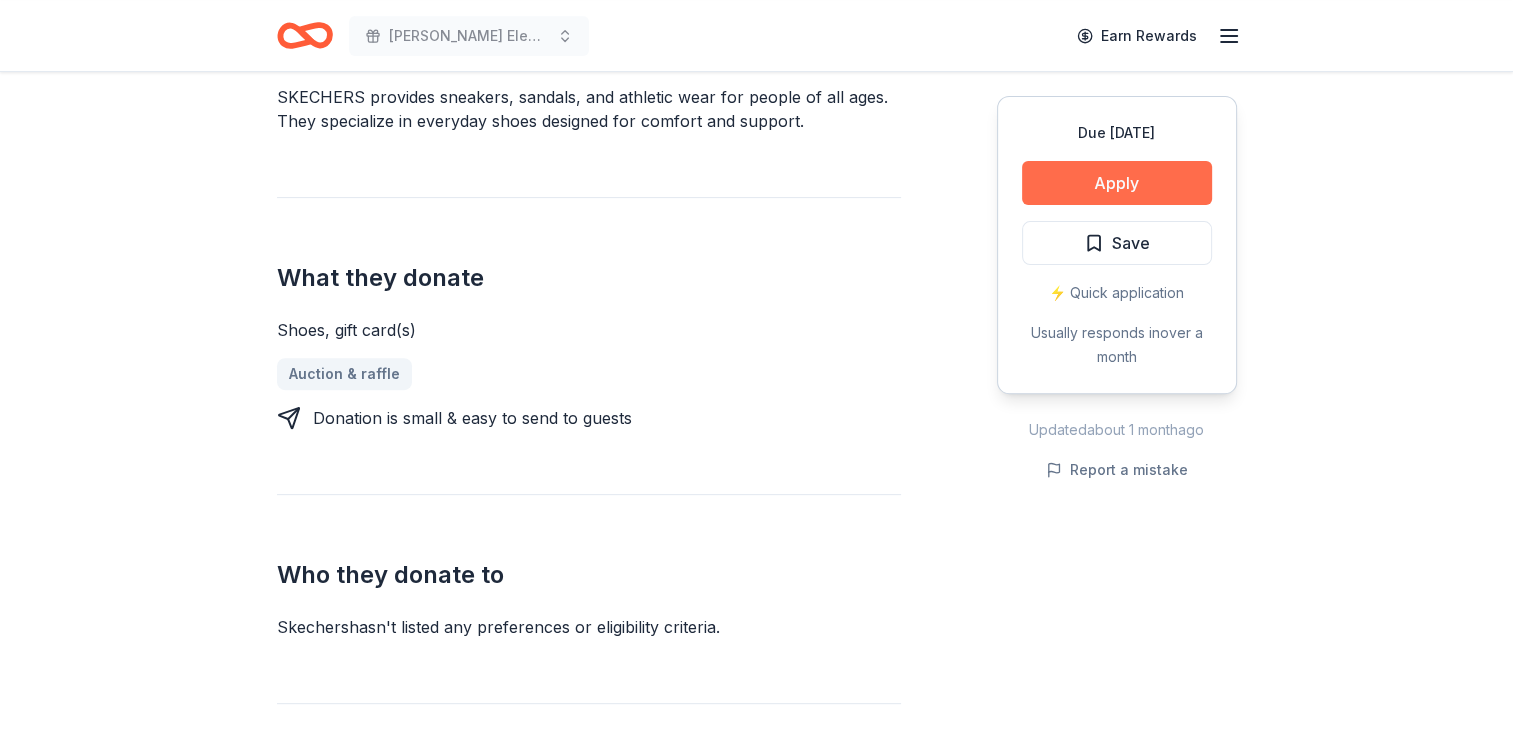click on "Apply" at bounding box center (1117, 183) 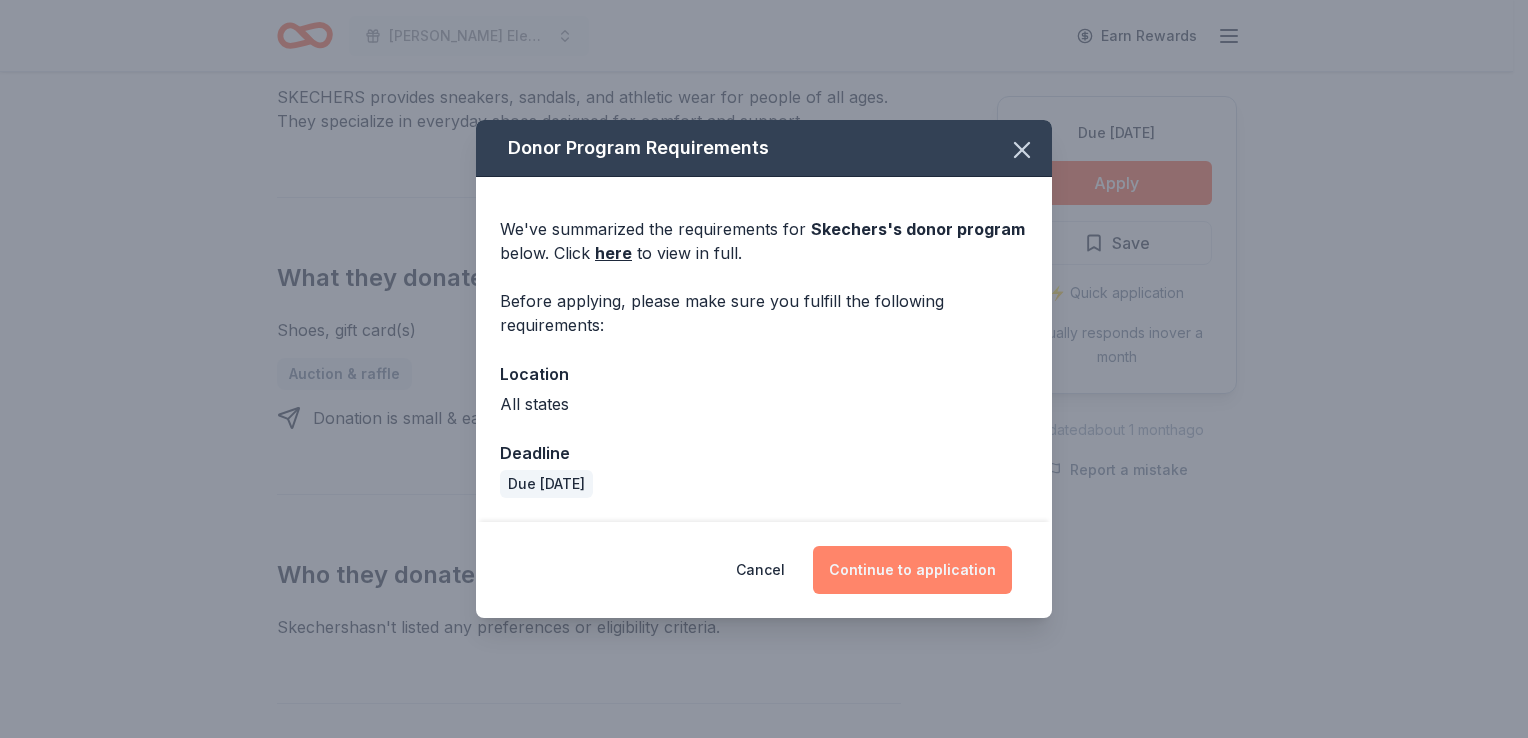 click on "Continue to application" at bounding box center (912, 570) 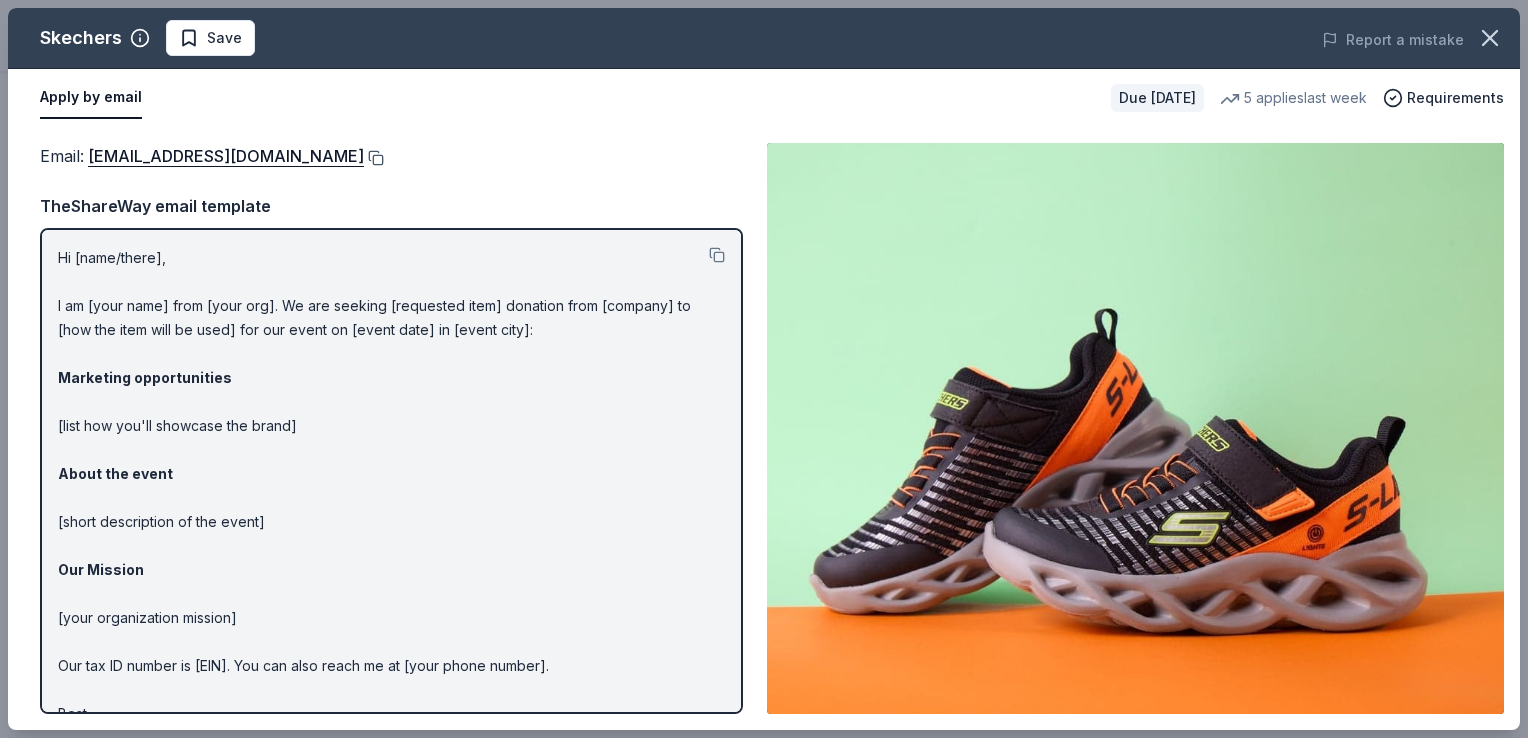 click at bounding box center (374, 158) 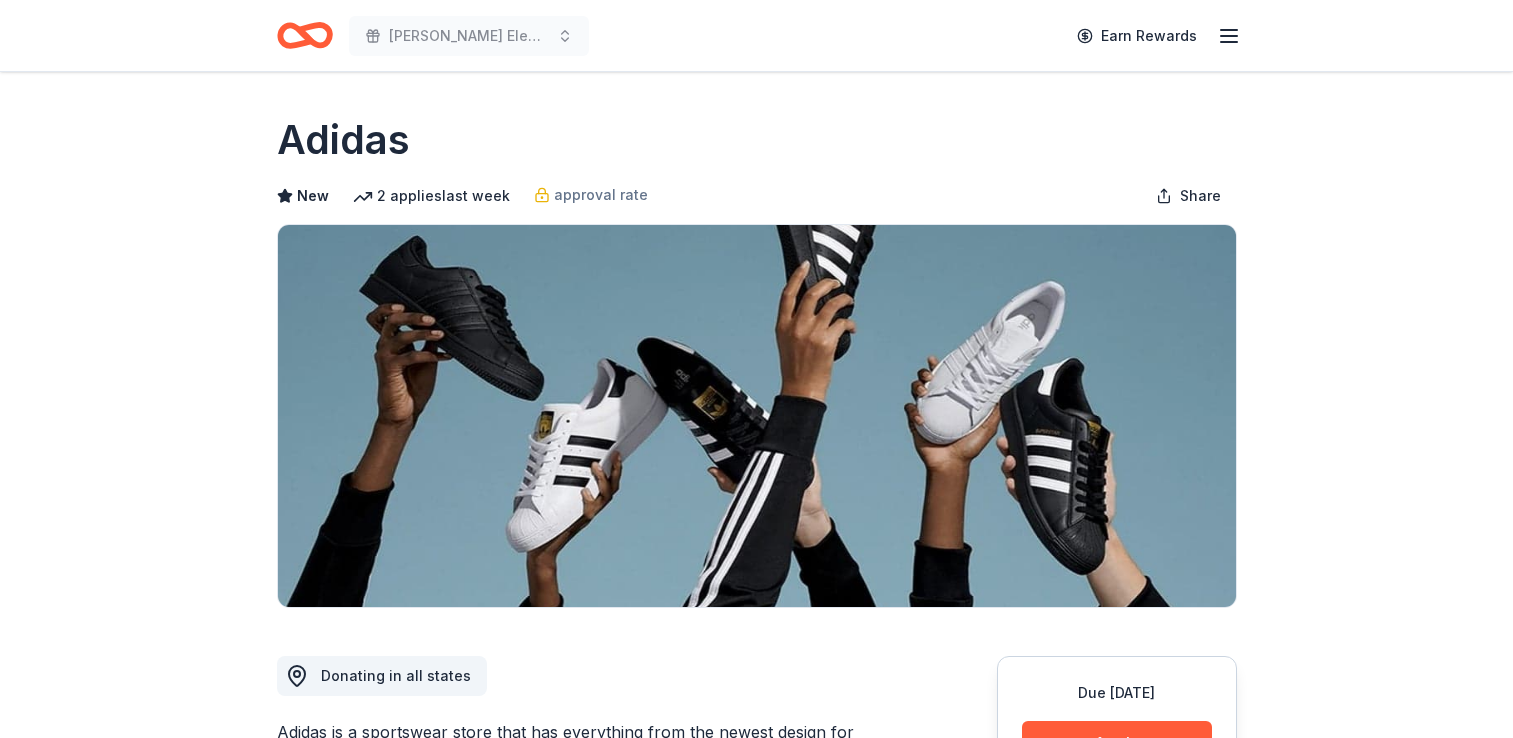 scroll, scrollTop: 0, scrollLeft: 0, axis: both 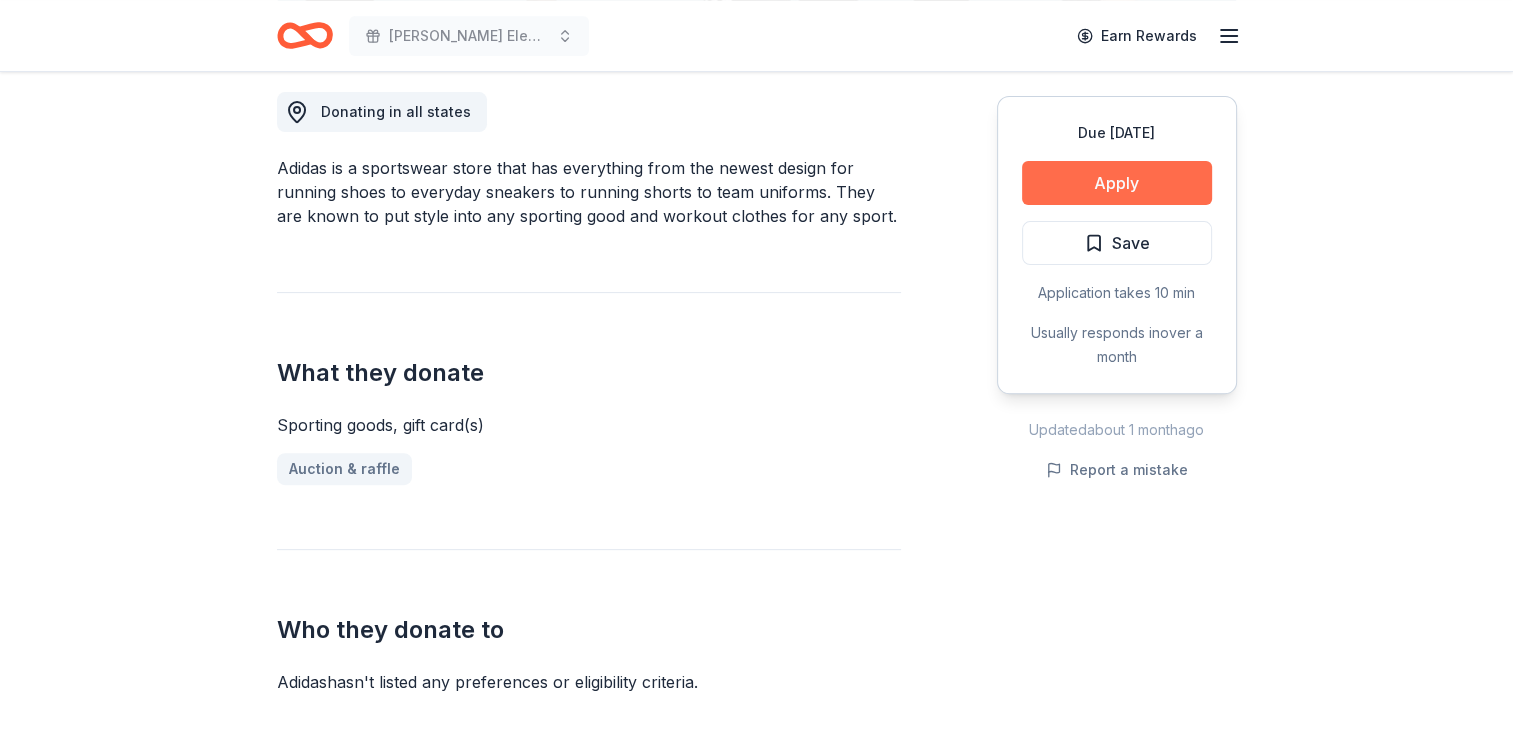 click on "Apply" at bounding box center (1117, 183) 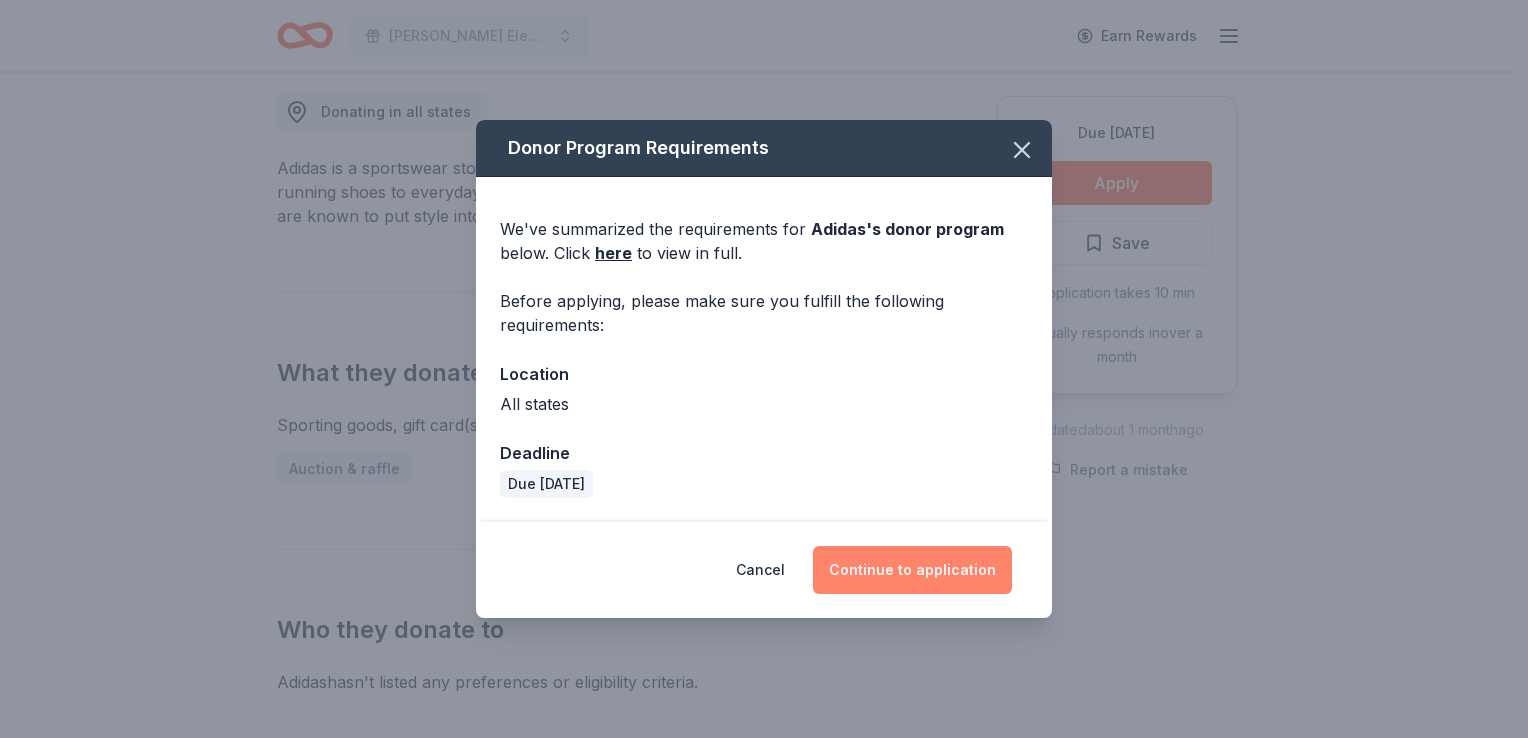 click on "Continue to application" at bounding box center [912, 570] 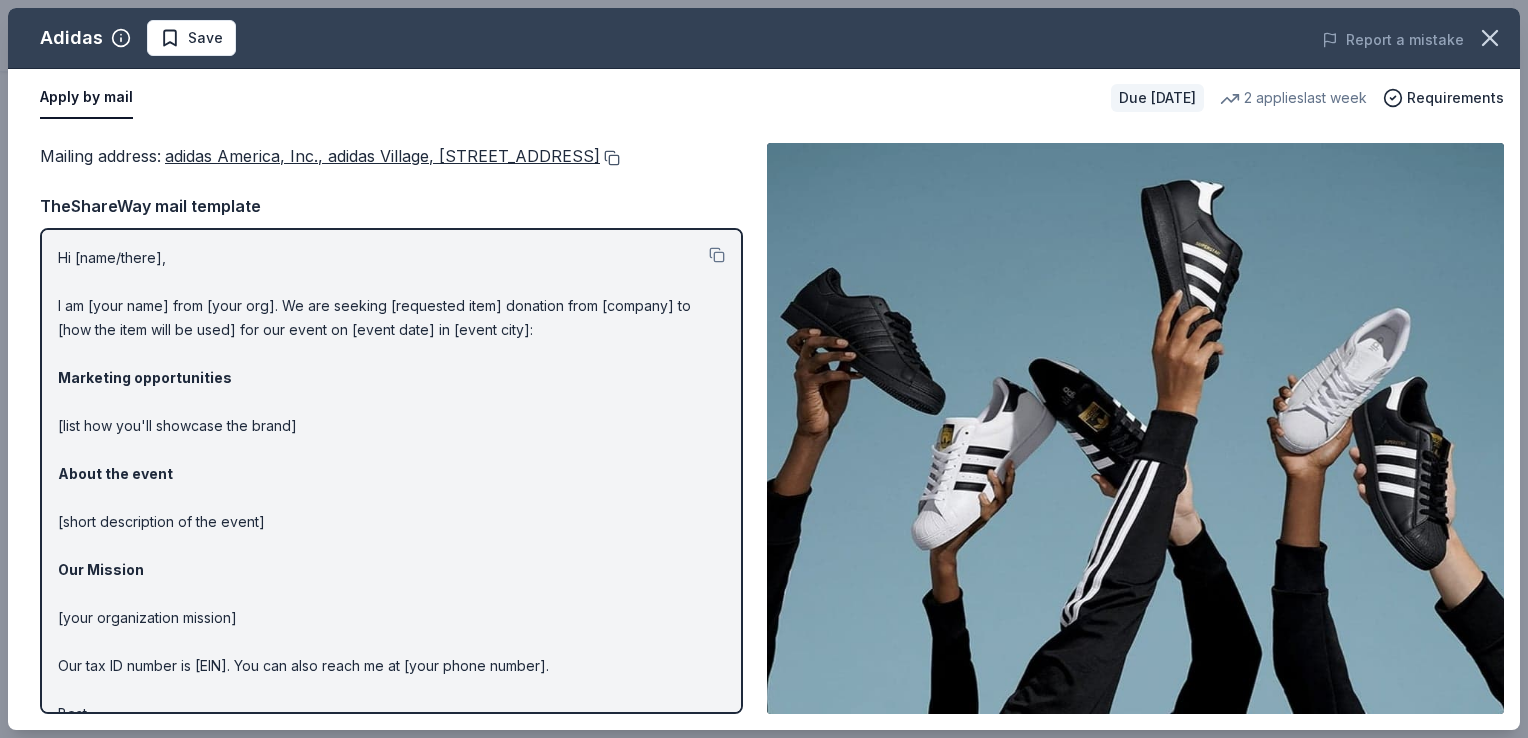 click at bounding box center (610, 158) 